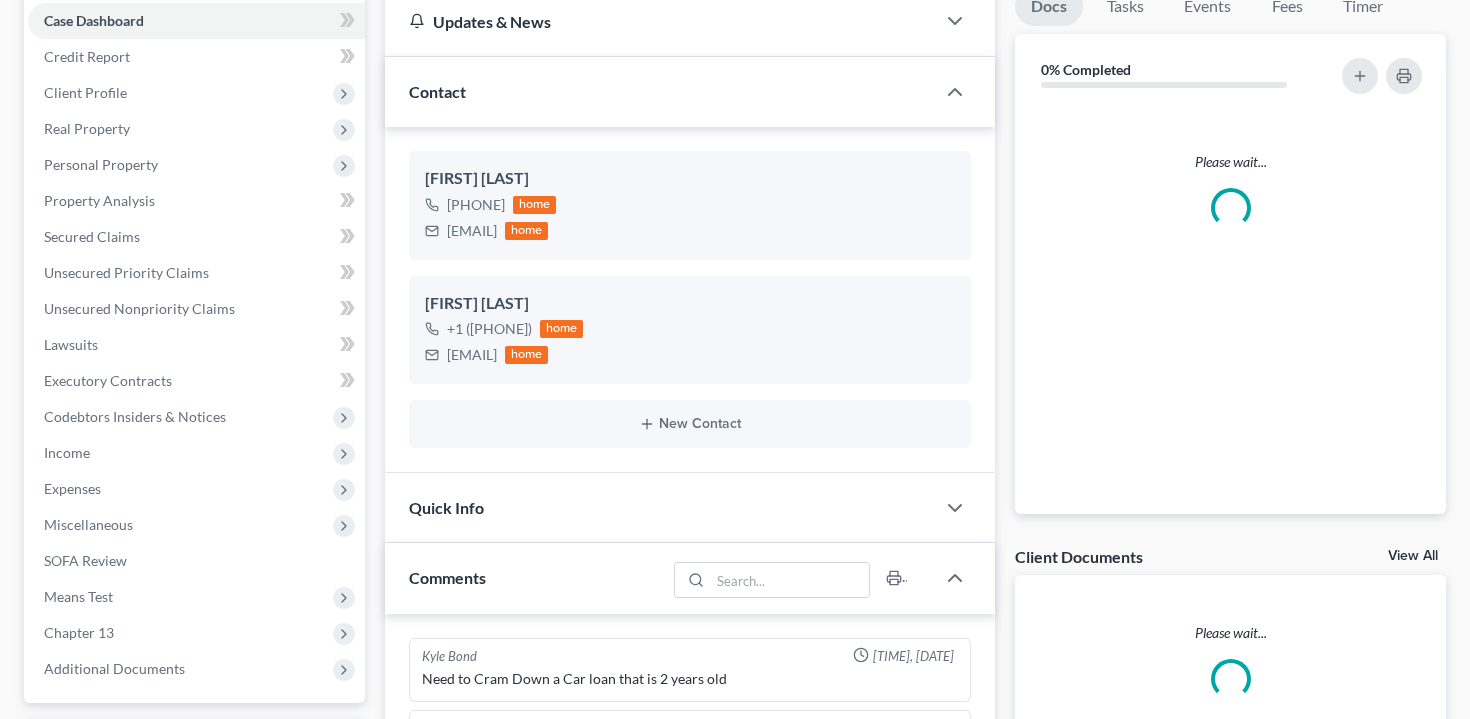 scroll, scrollTop: 598, scrollLeft: 0, axis: vertical 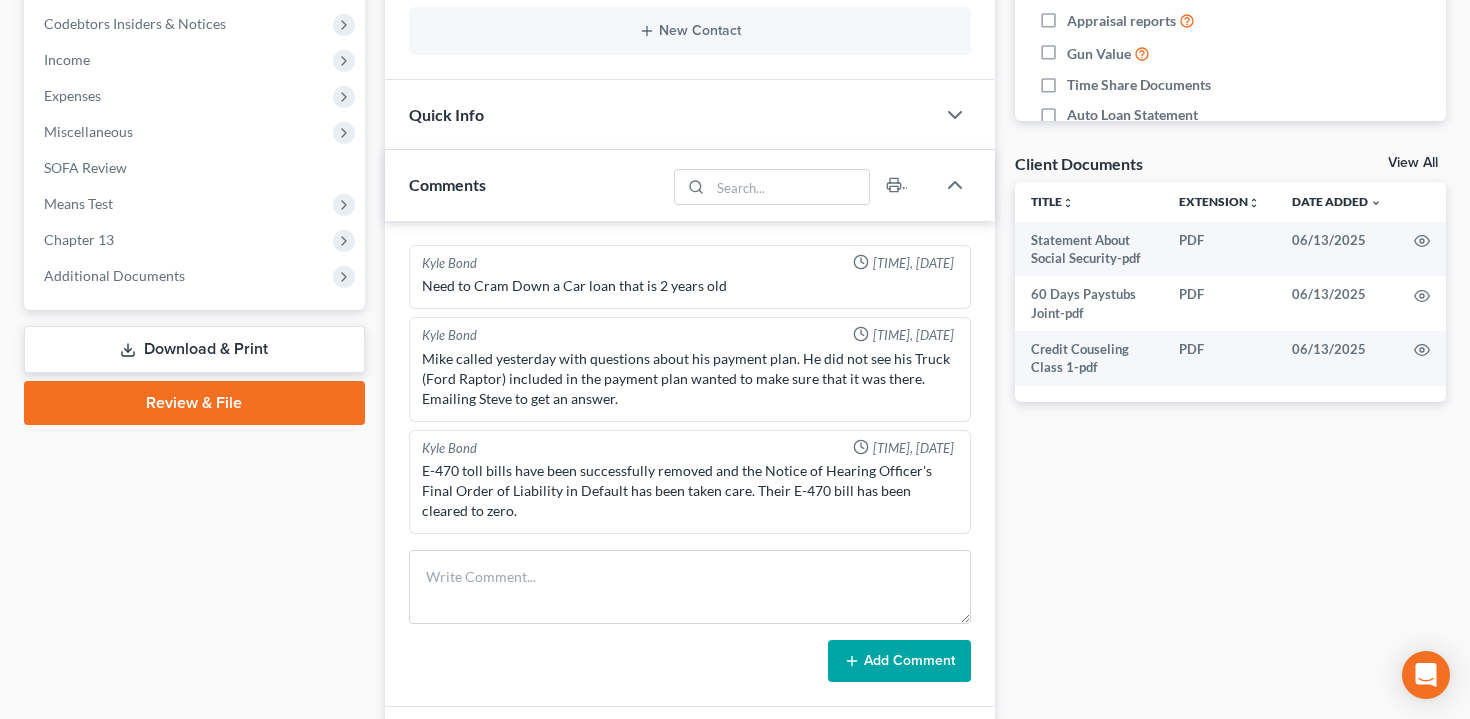 click on "Download & Print" at bounding box center (194, 349) 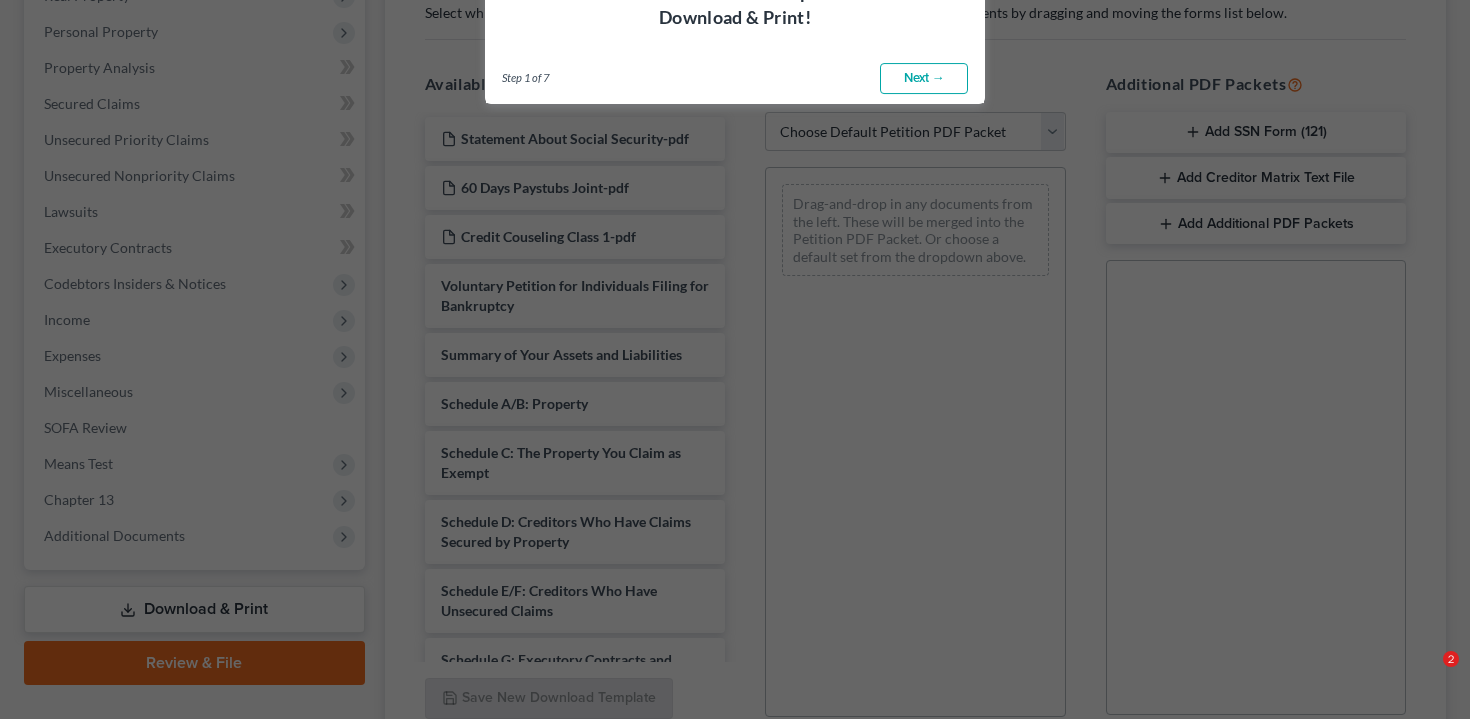 scroll, scrollTop: 31, scrollLeft: 0, axis: vertical 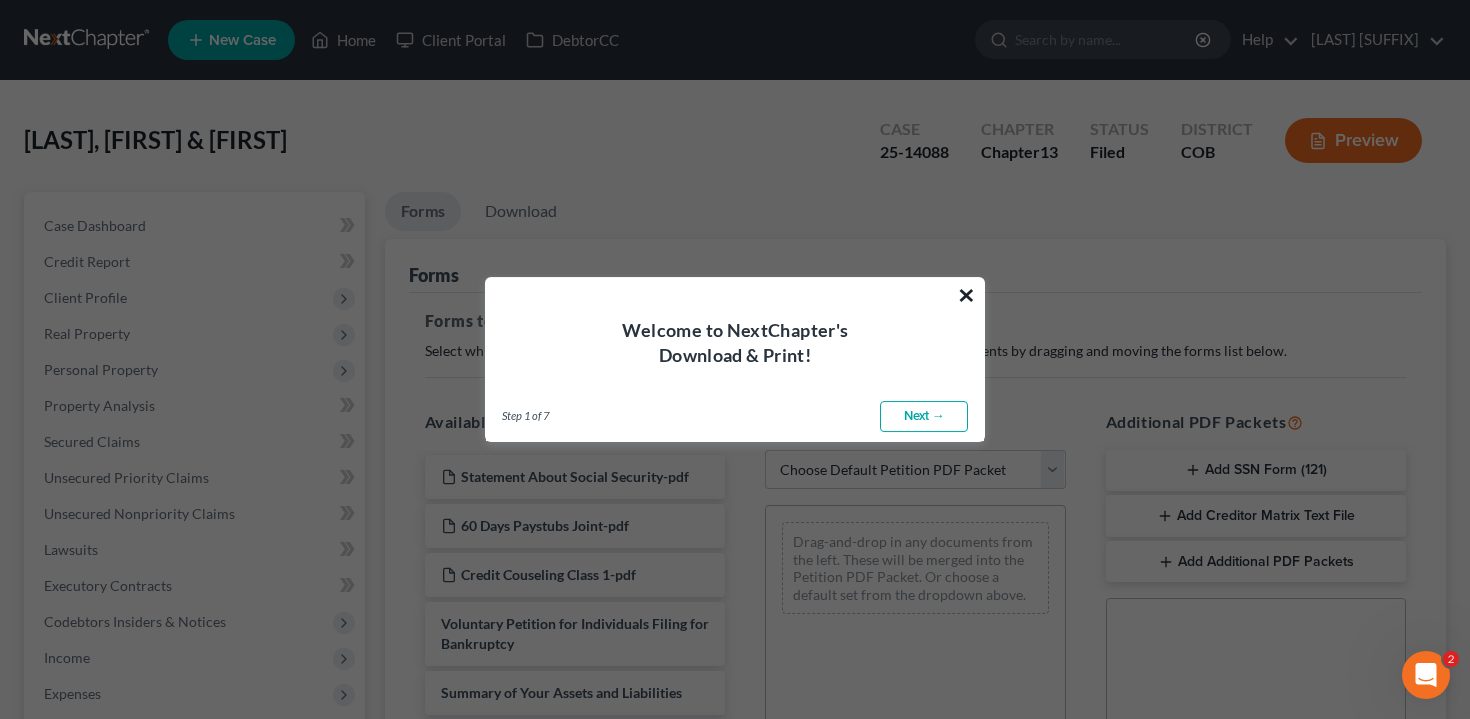 click on "×" at bounding box center (966, 295) 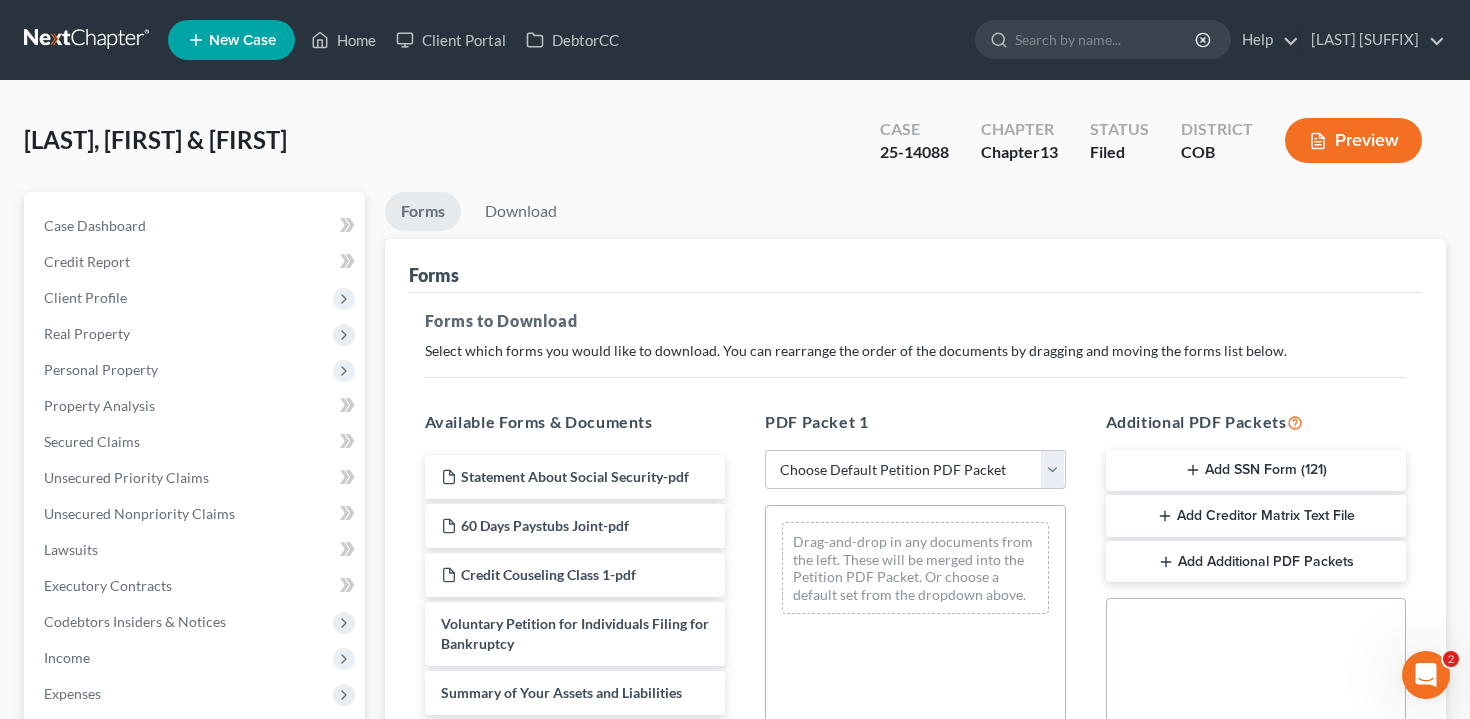 click 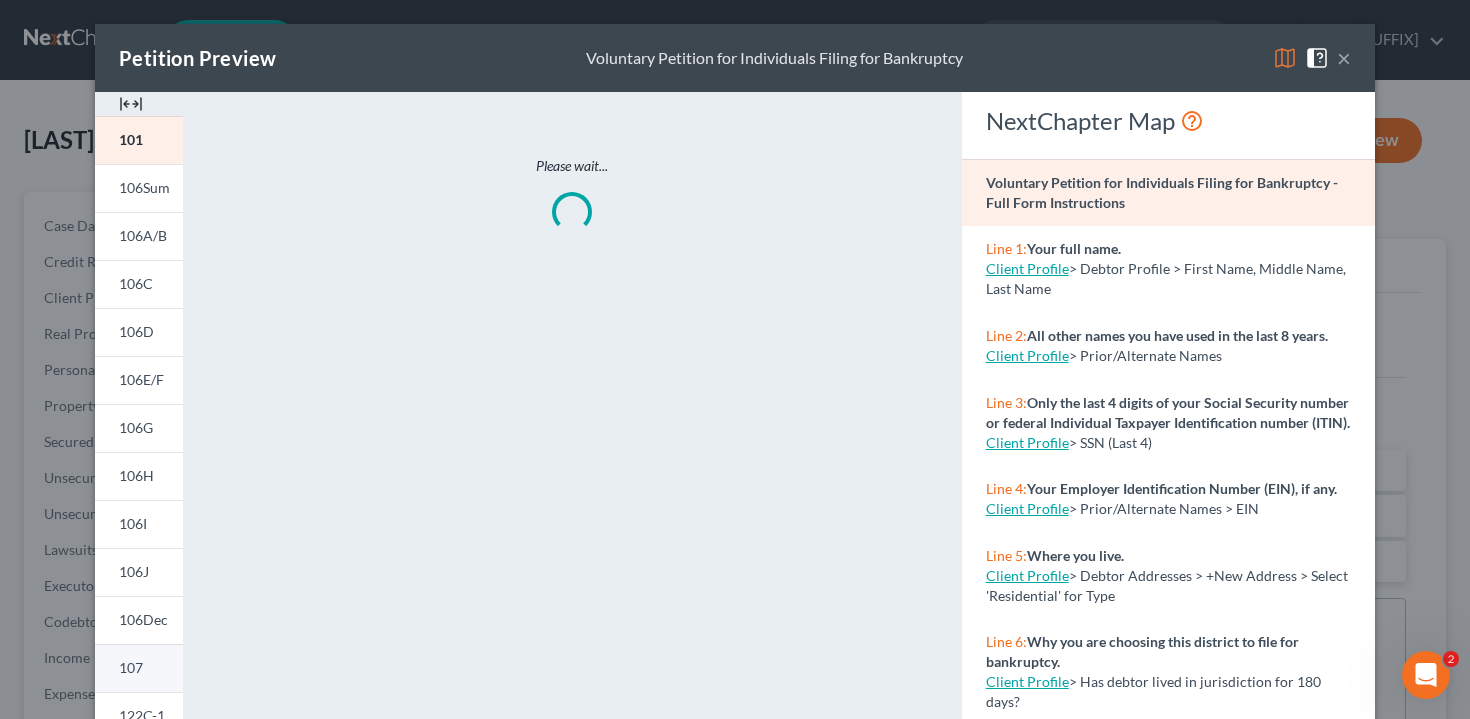 click on "107" at bounding box center [131, 667] 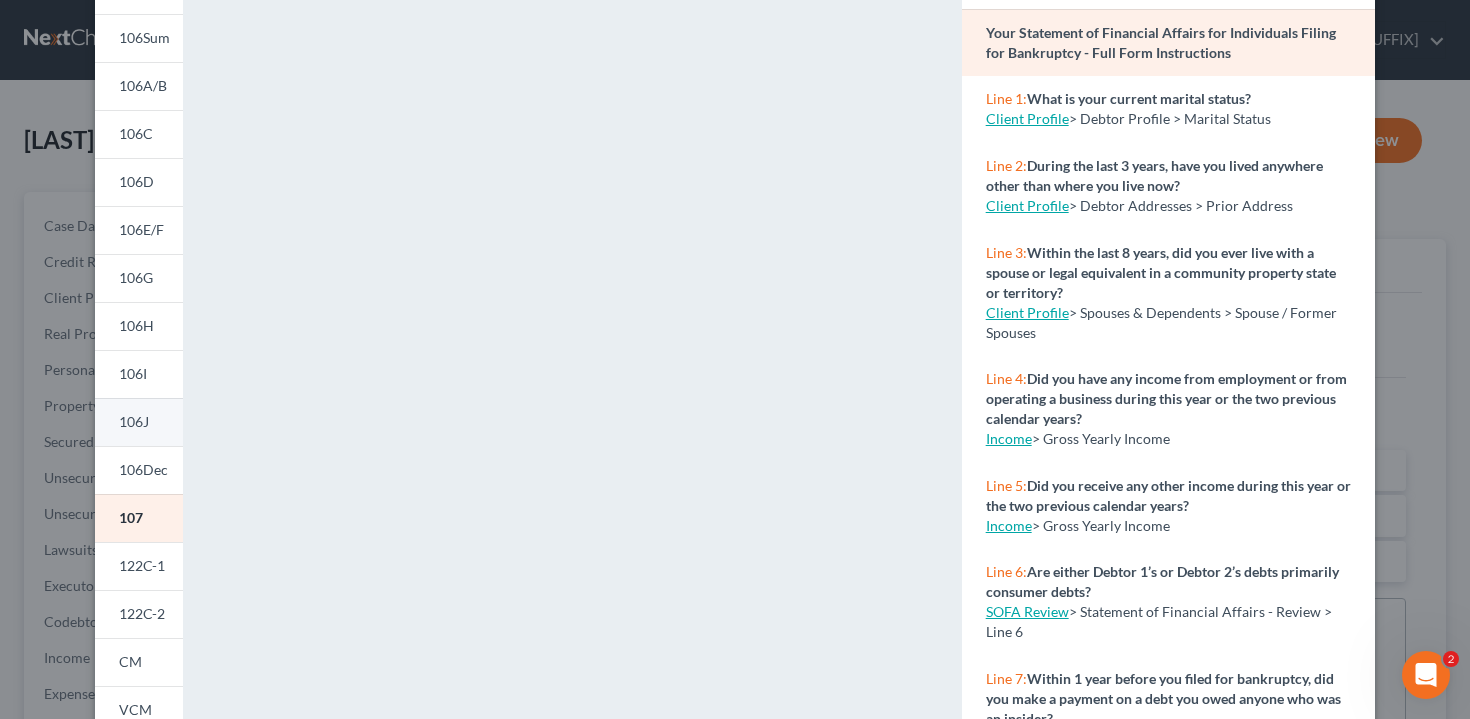 scroll, scrollTop: 298, scrollLeft: 0, axis: vertical 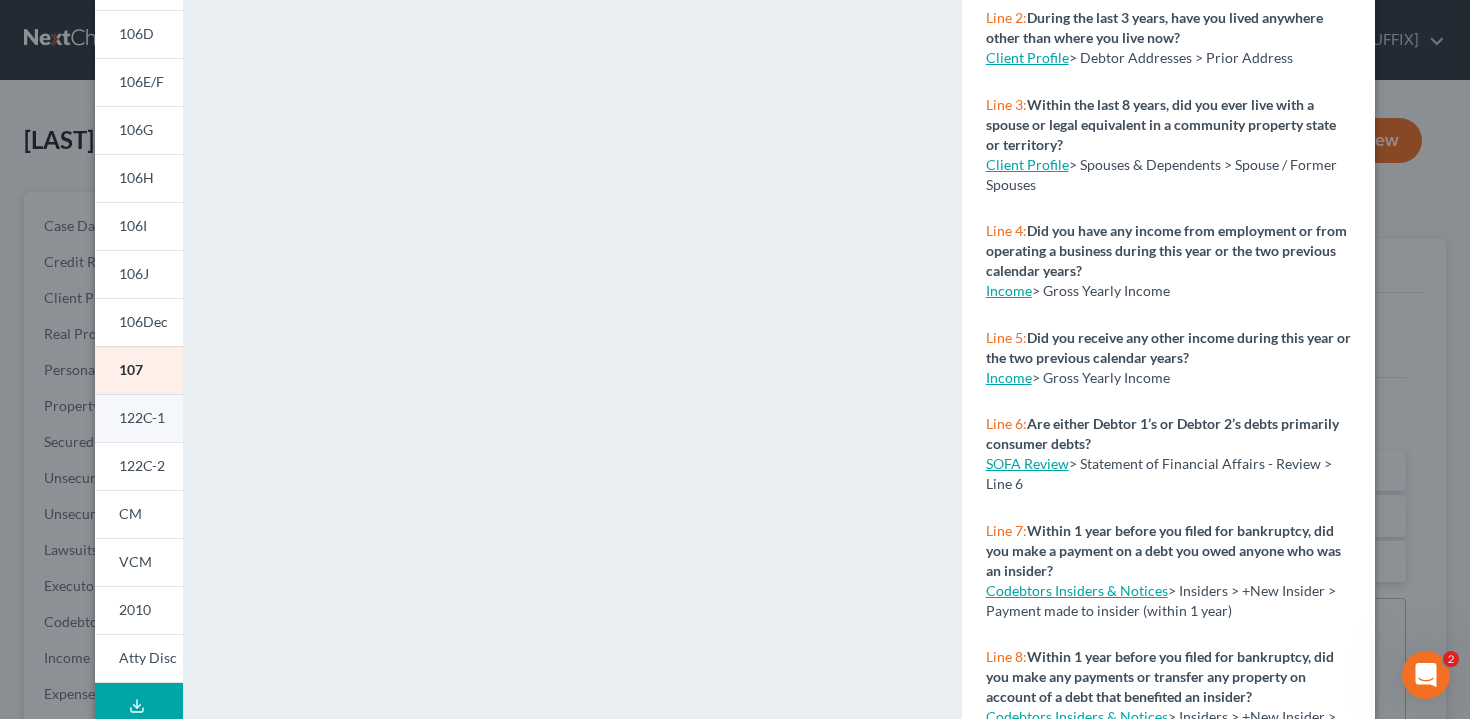 click on "122C-1" at bounding box center [139, 418] 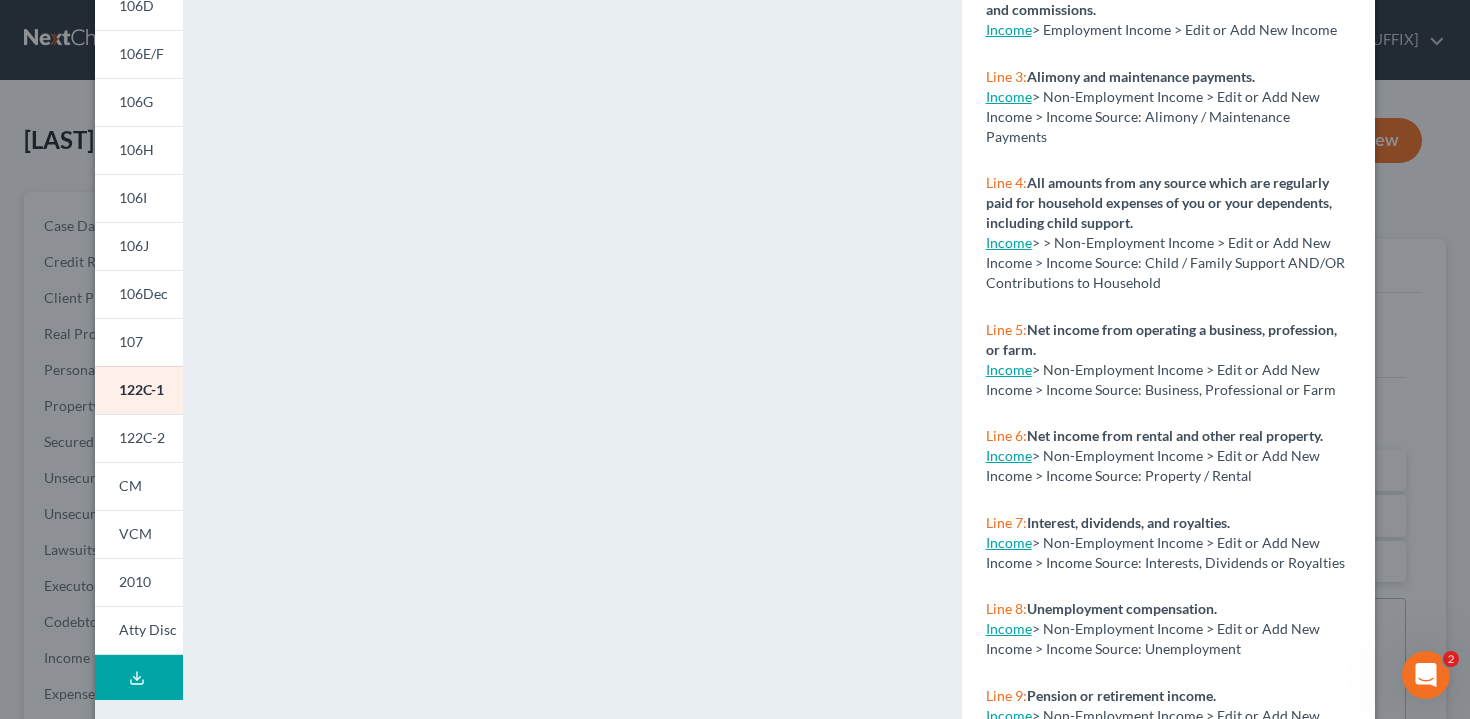 scroll, scrollTop: 345, scrollLeft: 0, axis: vertical 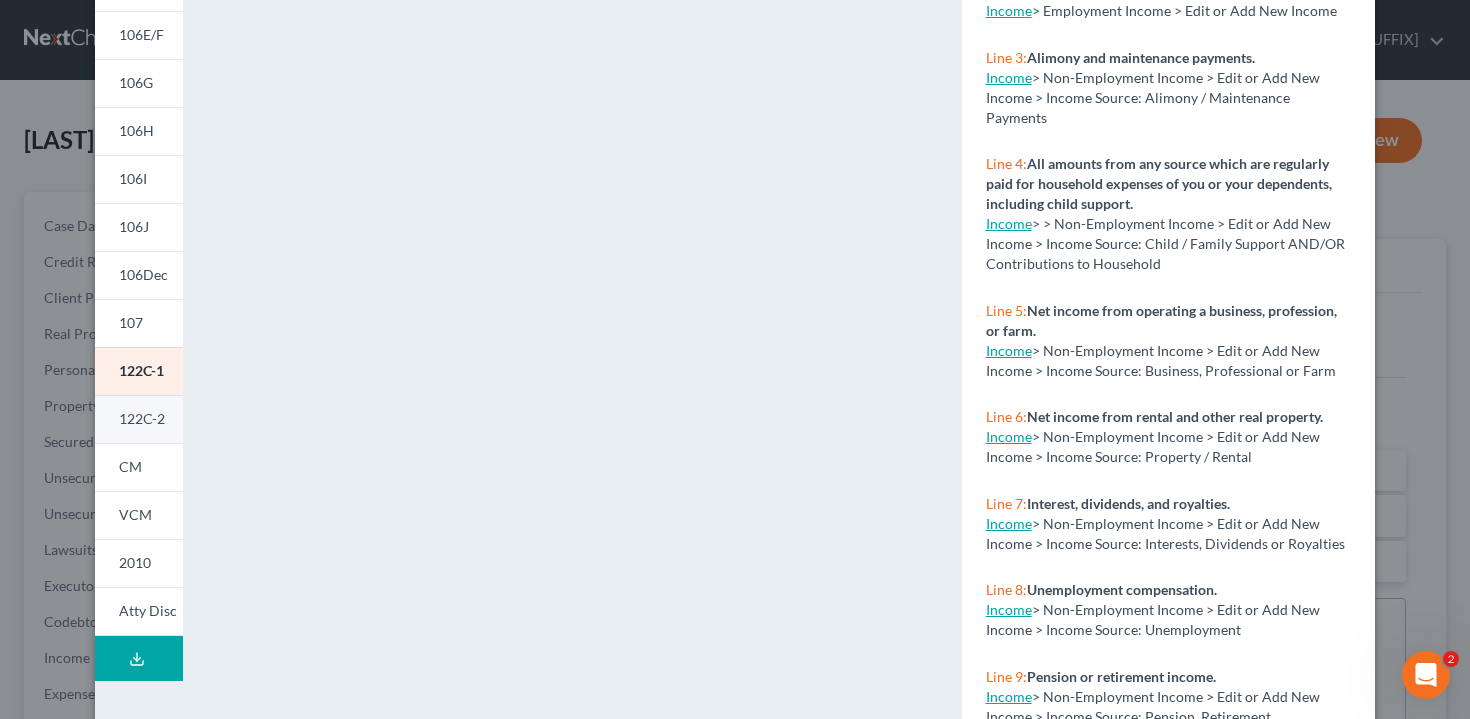 click on "122C-2" at bounding box center [139, 419] 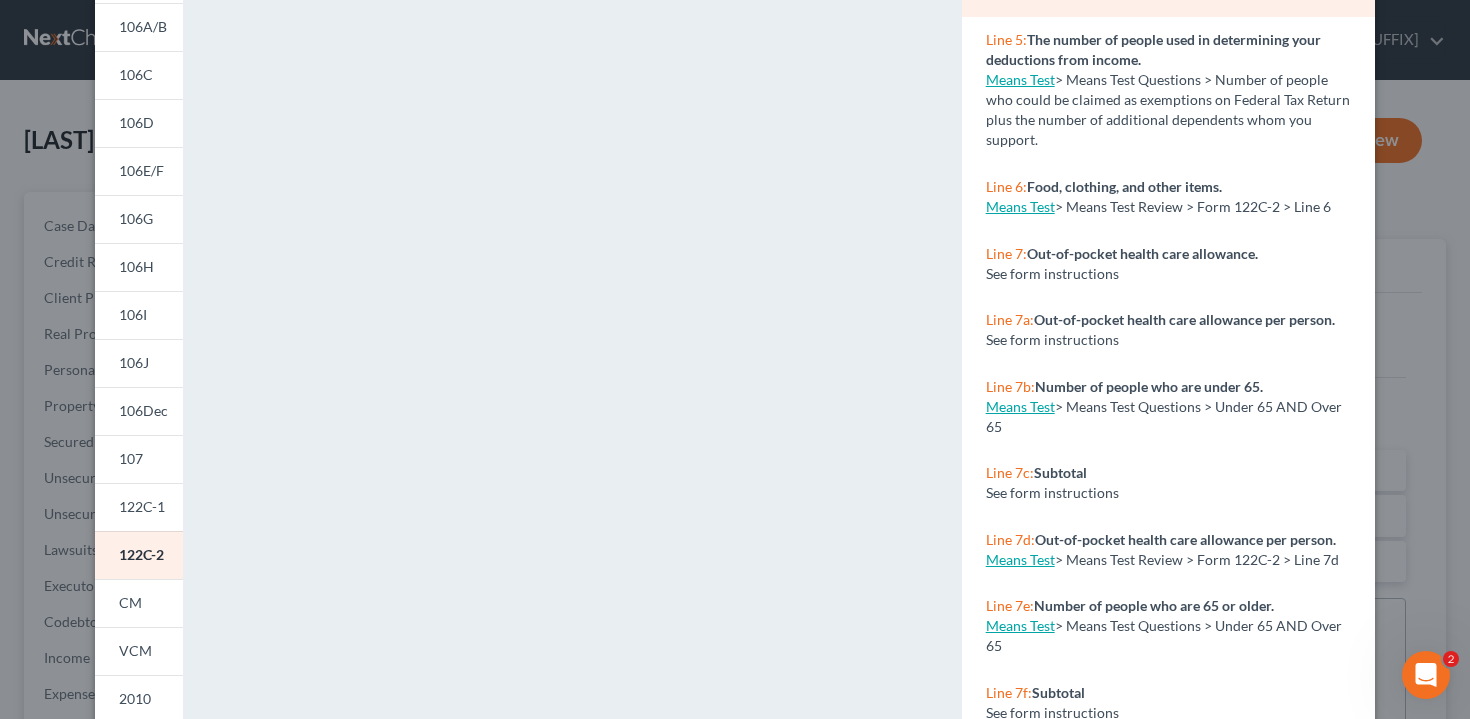 scroll, scrollTop: 259, scrollLeft: 0, axis: vertical 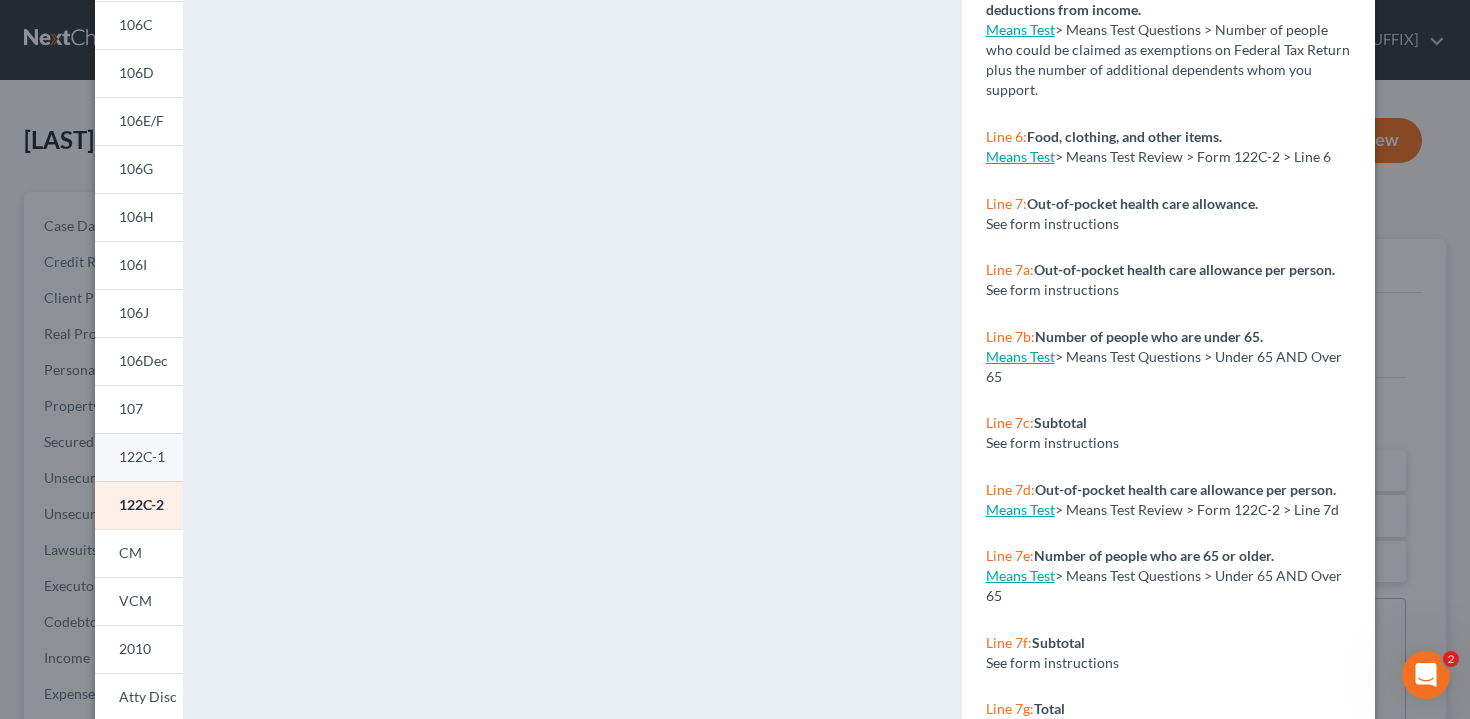 click on "122C-1" at bounding box center [142, 456] 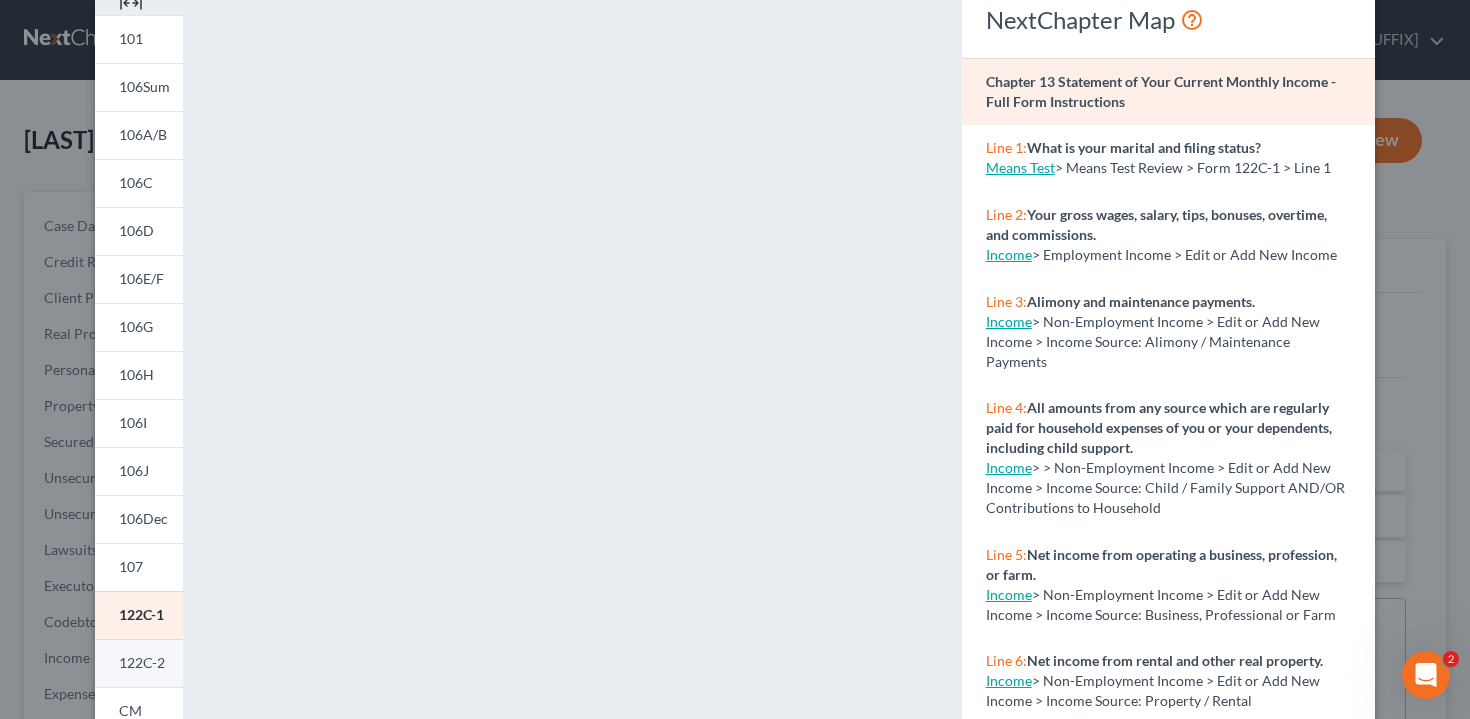 scroll, scrollTop: 105, scrollLeft: 0, axis: vertical 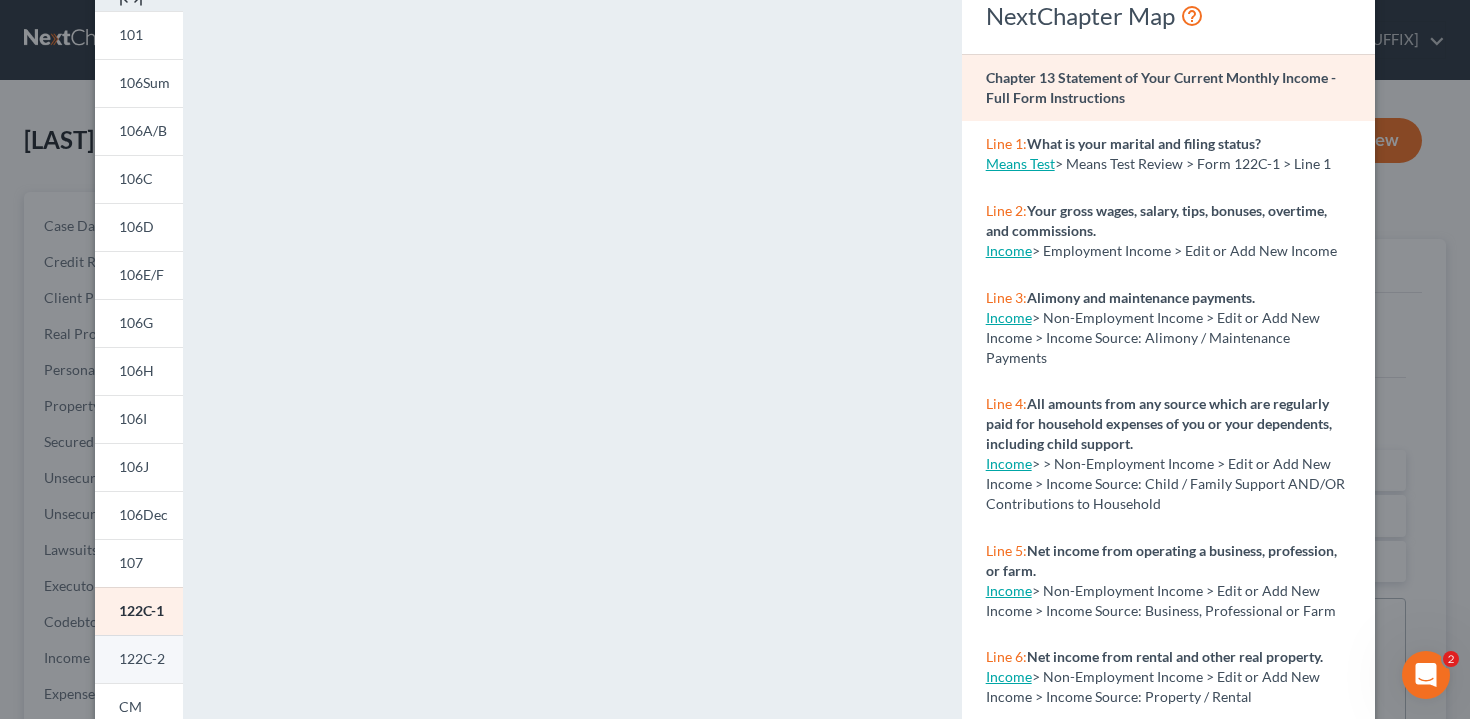 click on "122C-2" at bounding box center (142, 658) 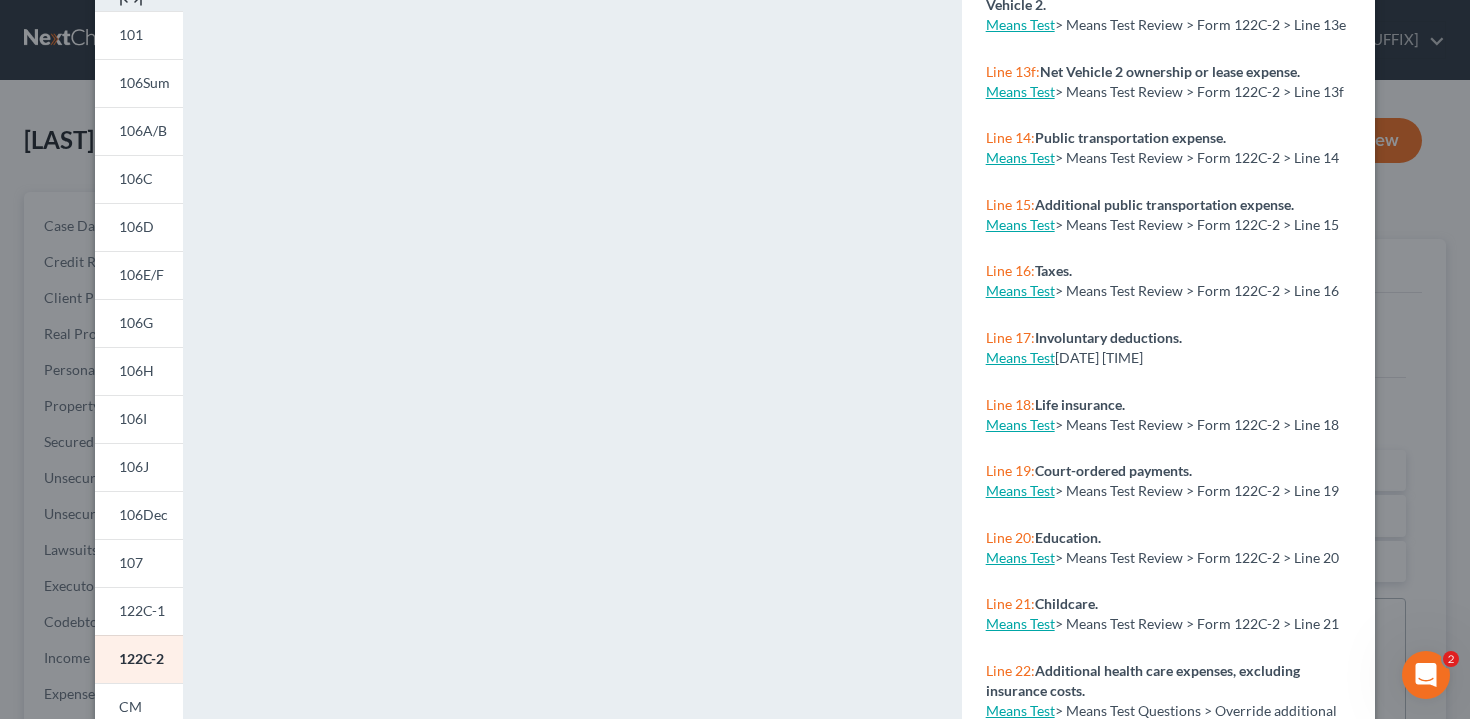scroll, scrollTop: 2058, scrollLeft: 0, axis: vertical 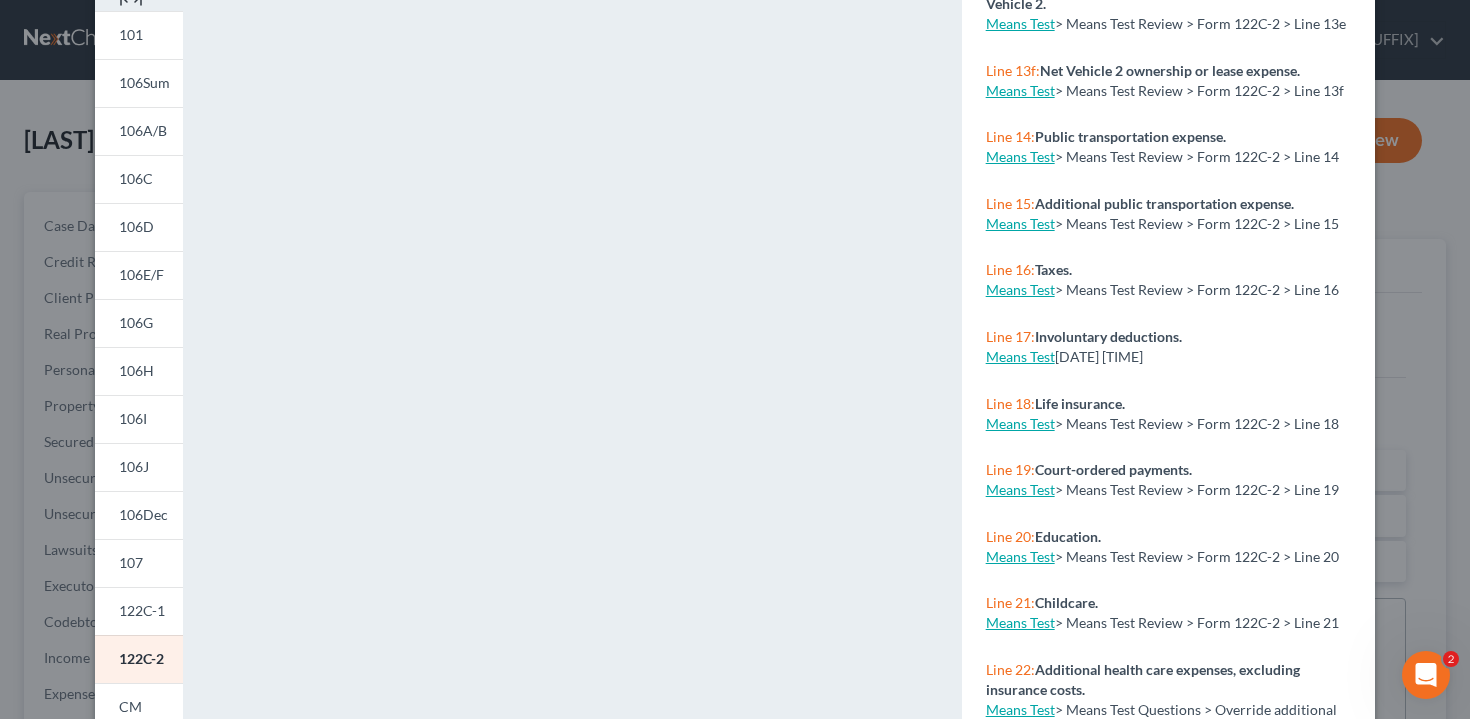 click on "[URL] [URL]" at bounding box center [735, 359] 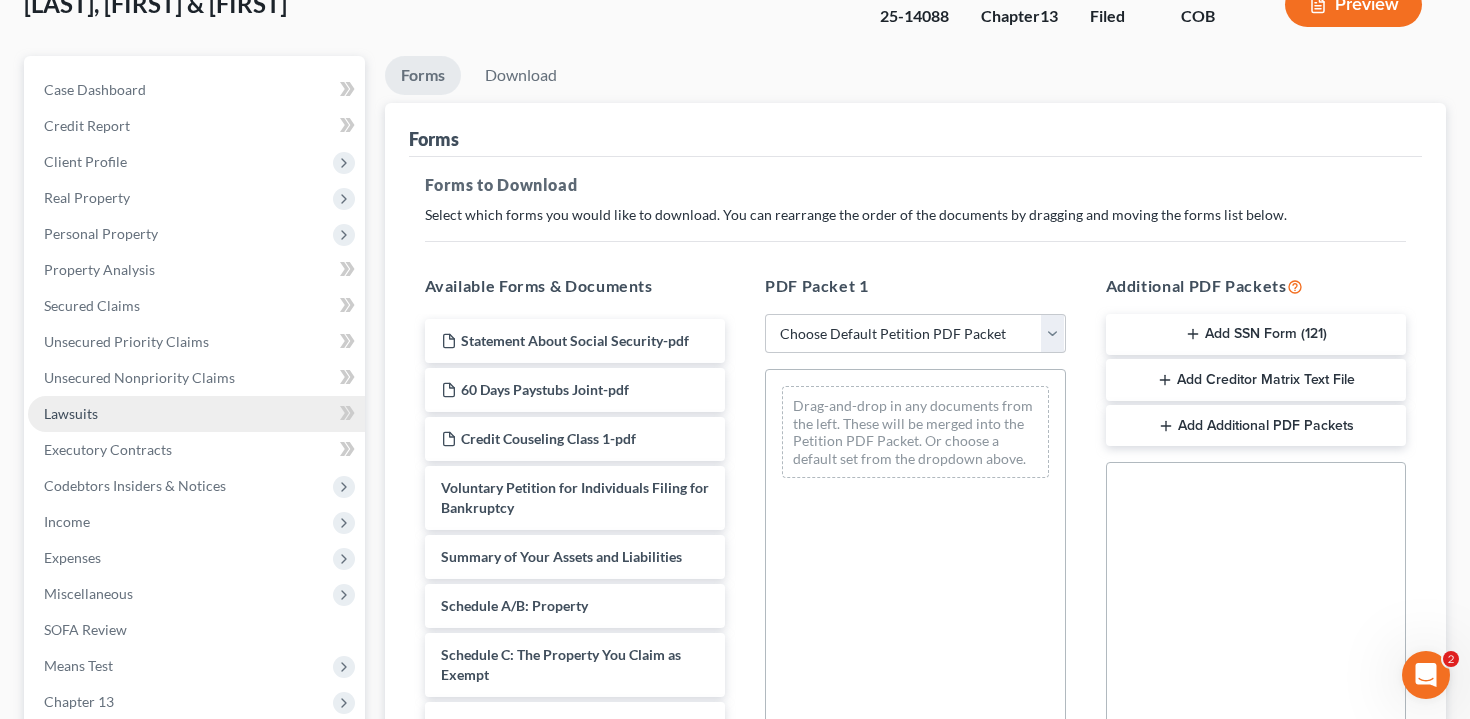 scroll, scrollTop: 338, scrollLeft: 0, axis: vertical 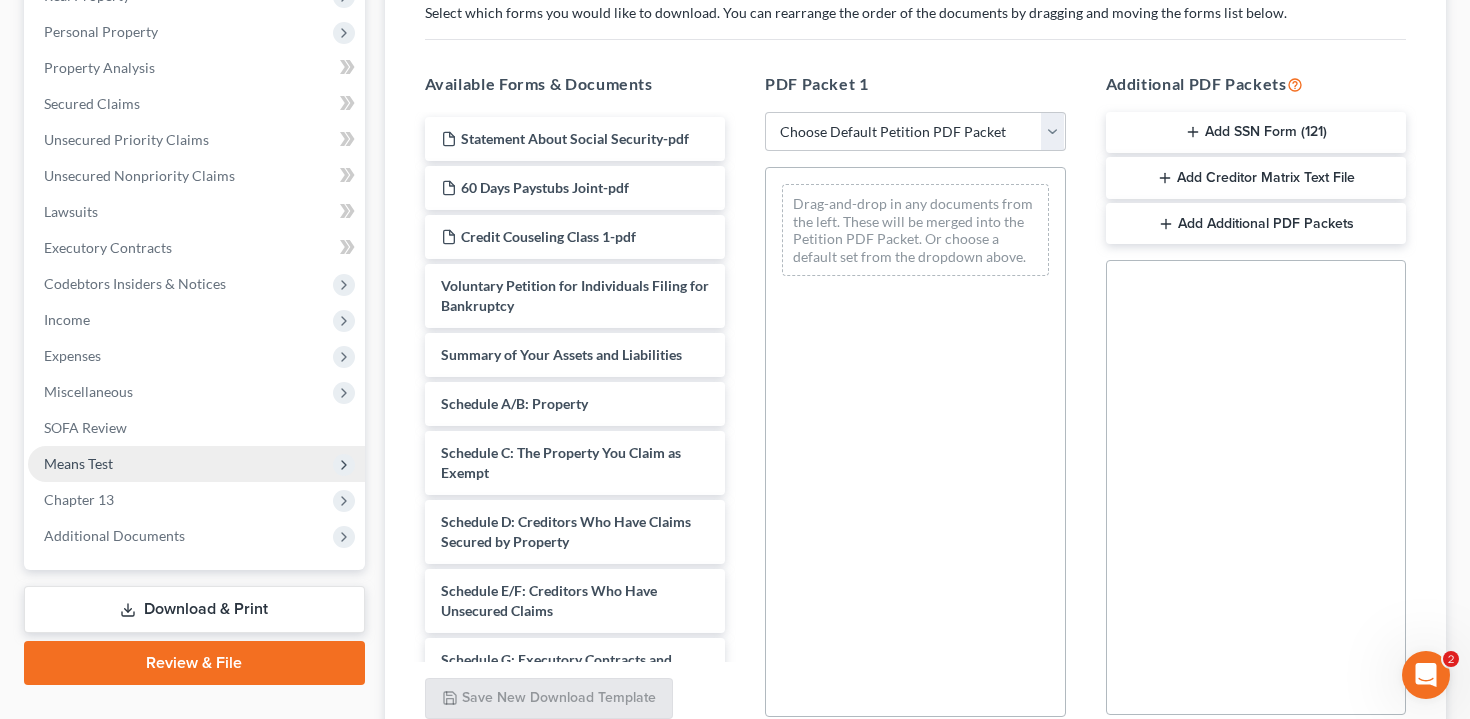 click on "Means Test" at bounding box center (196, 464) 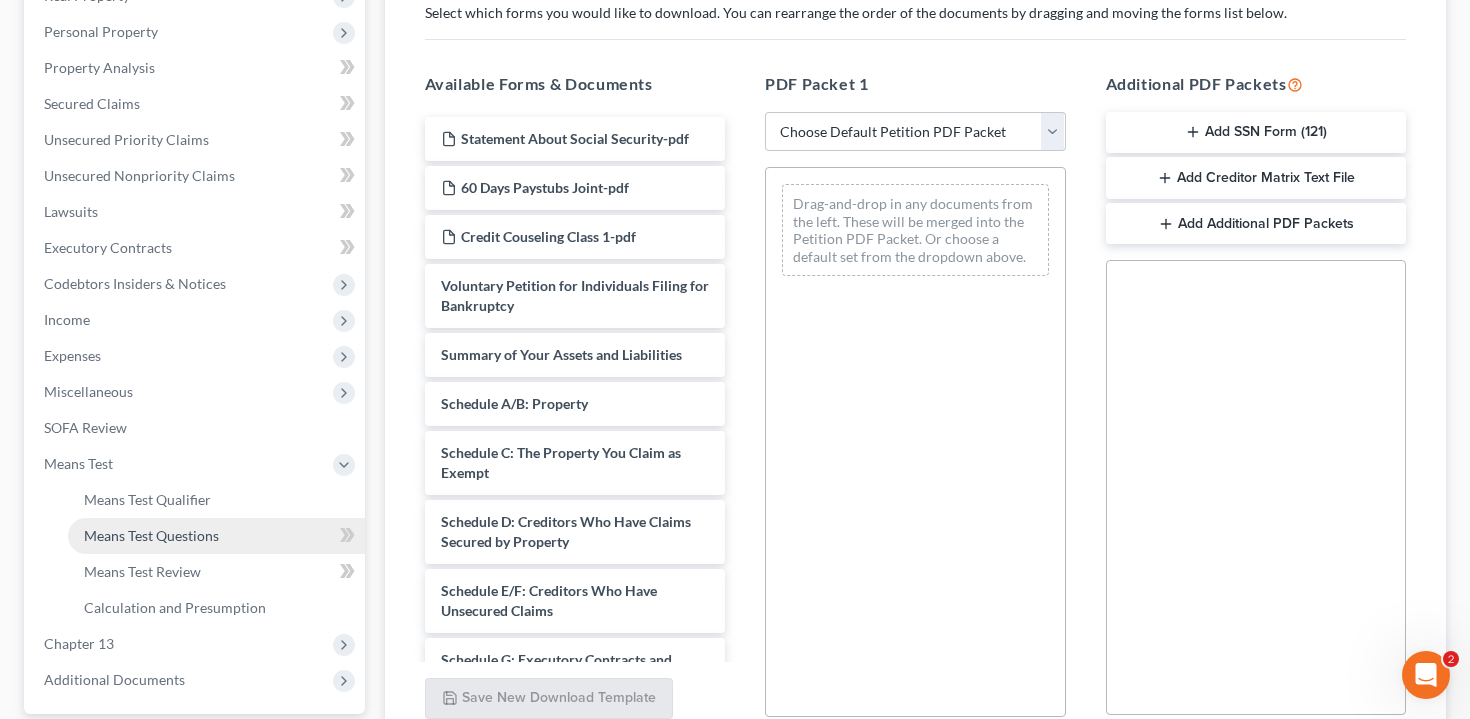 click on "Means Test Questions" at bounding box center [151, 535] 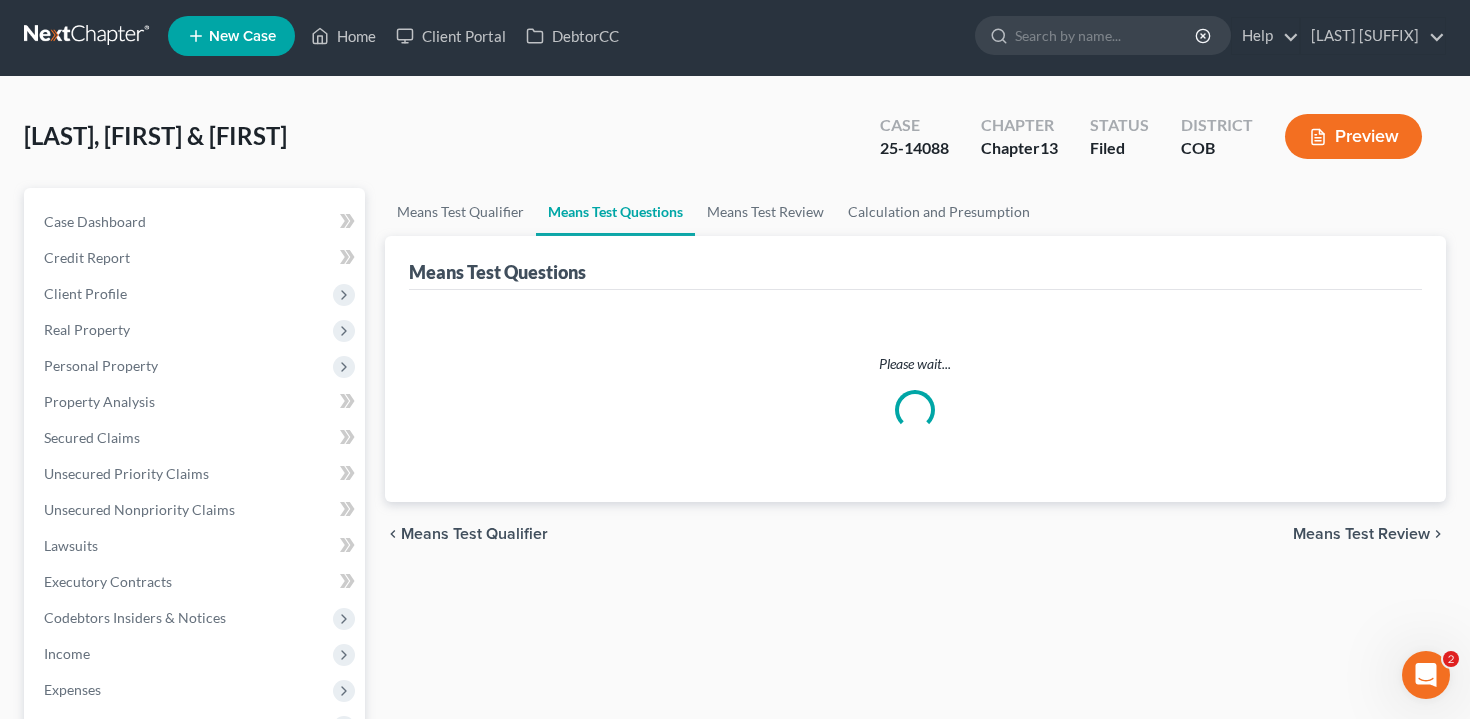 scroll, scrollTop: 0, scrollLeft: 0, axis: both 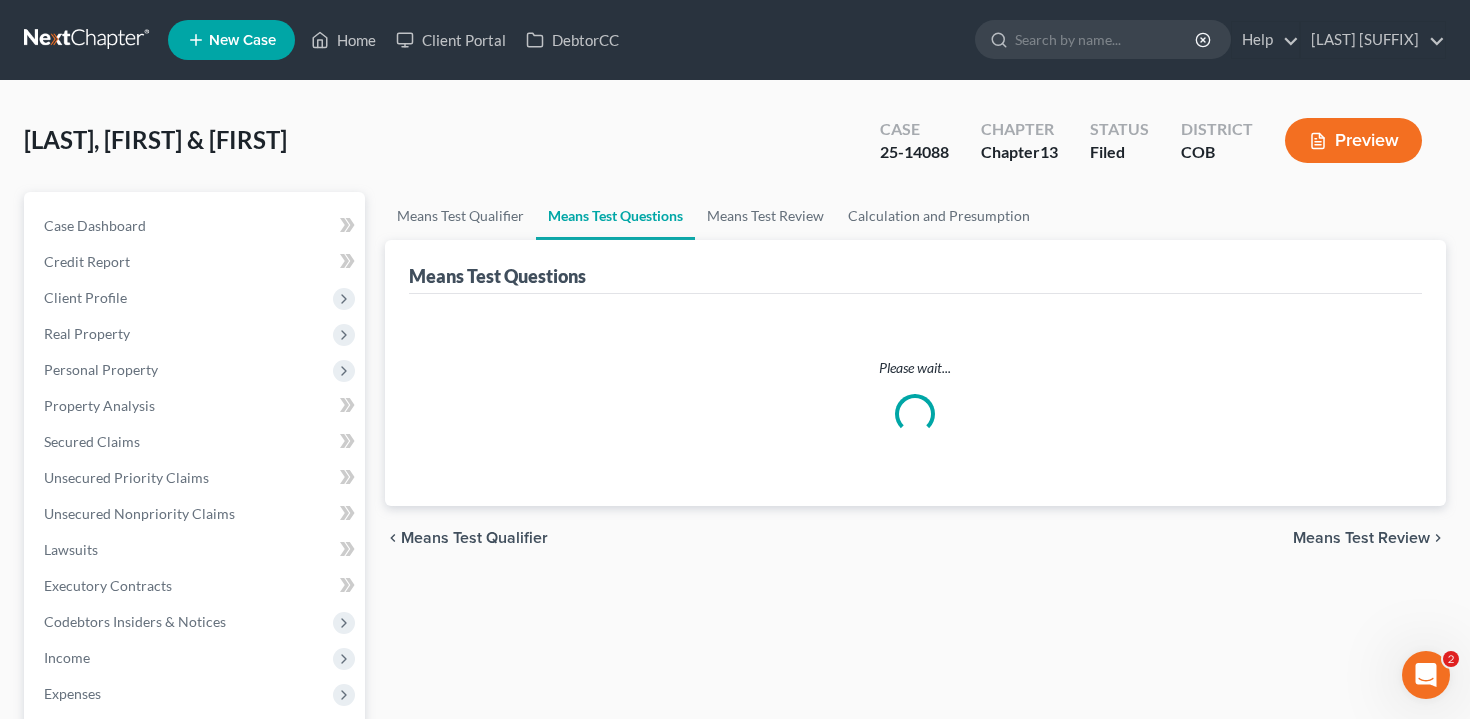 select on "2" 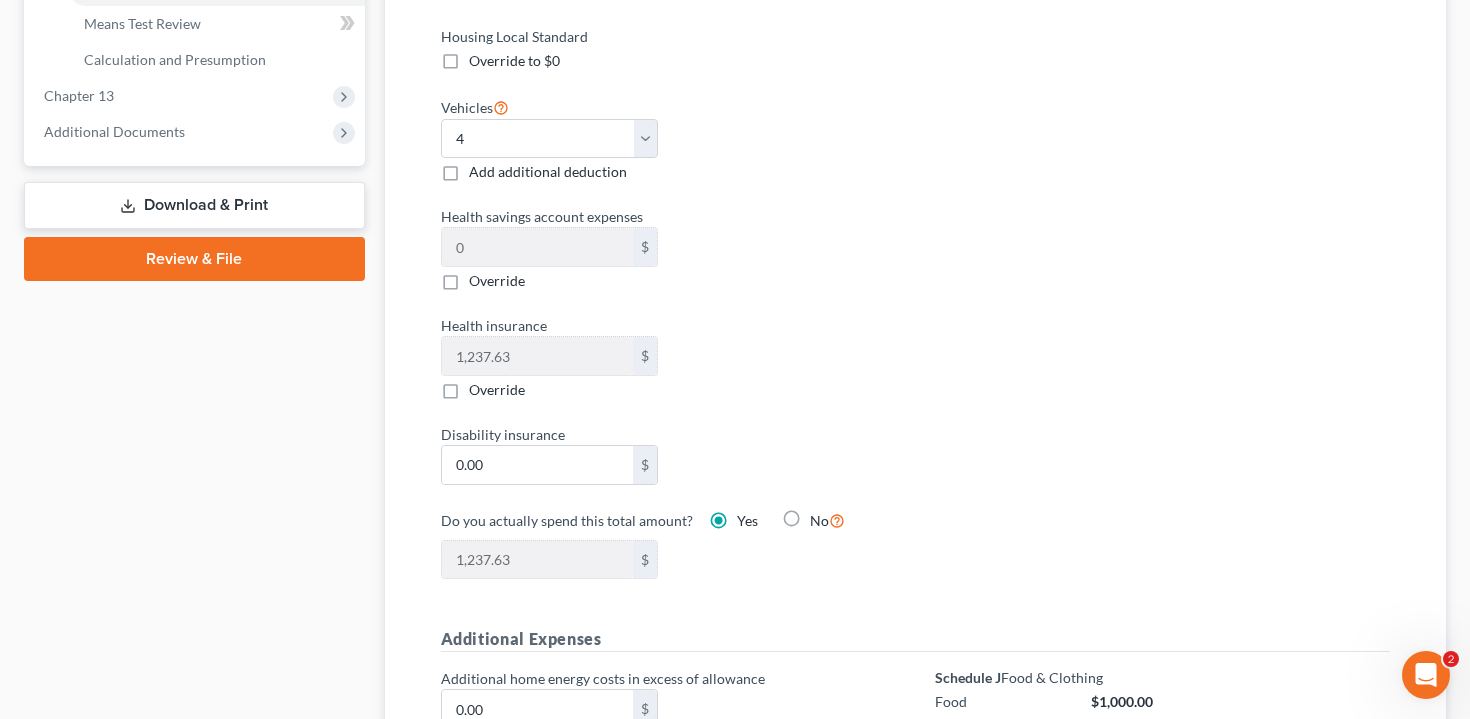 scroll, scrollTop: 0, scrollLeft: 0, axis: both 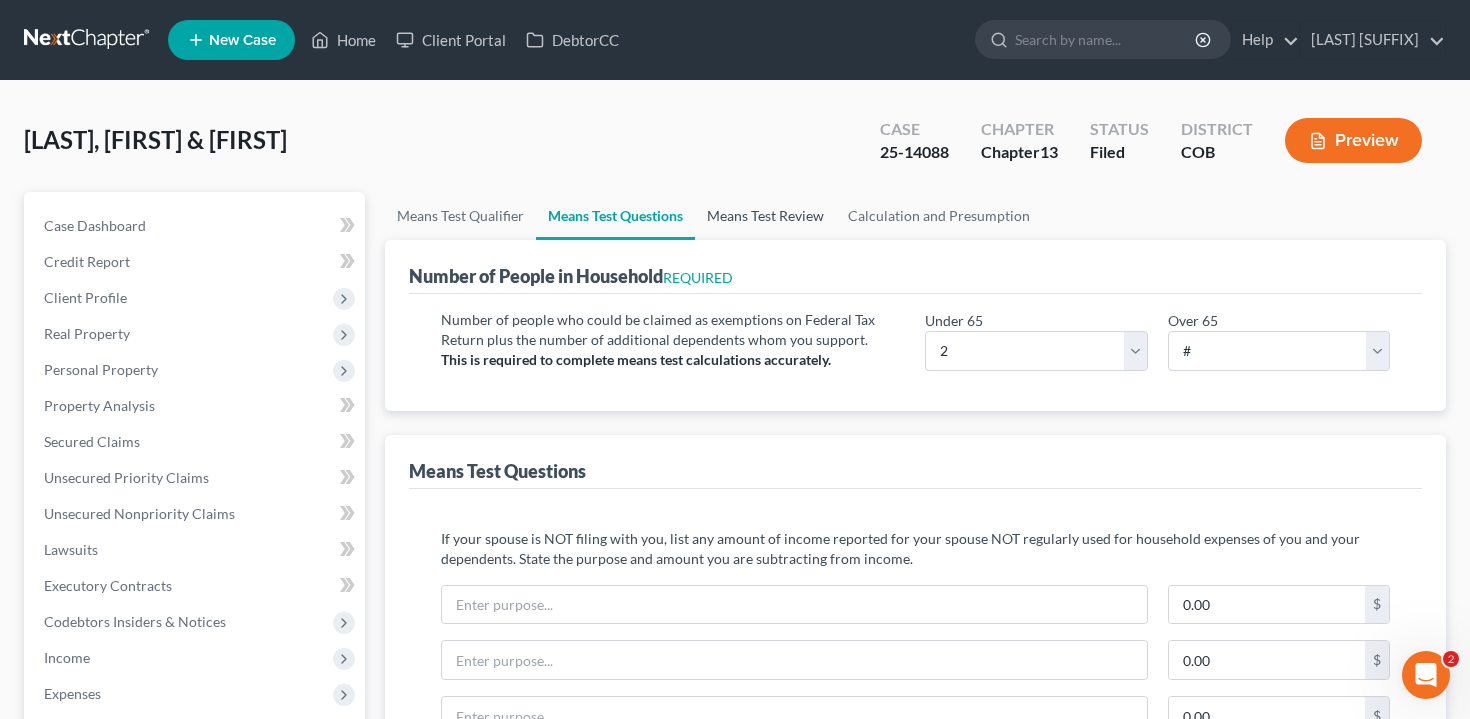 click on "Means Test Review" at bounding box center (765, 216) 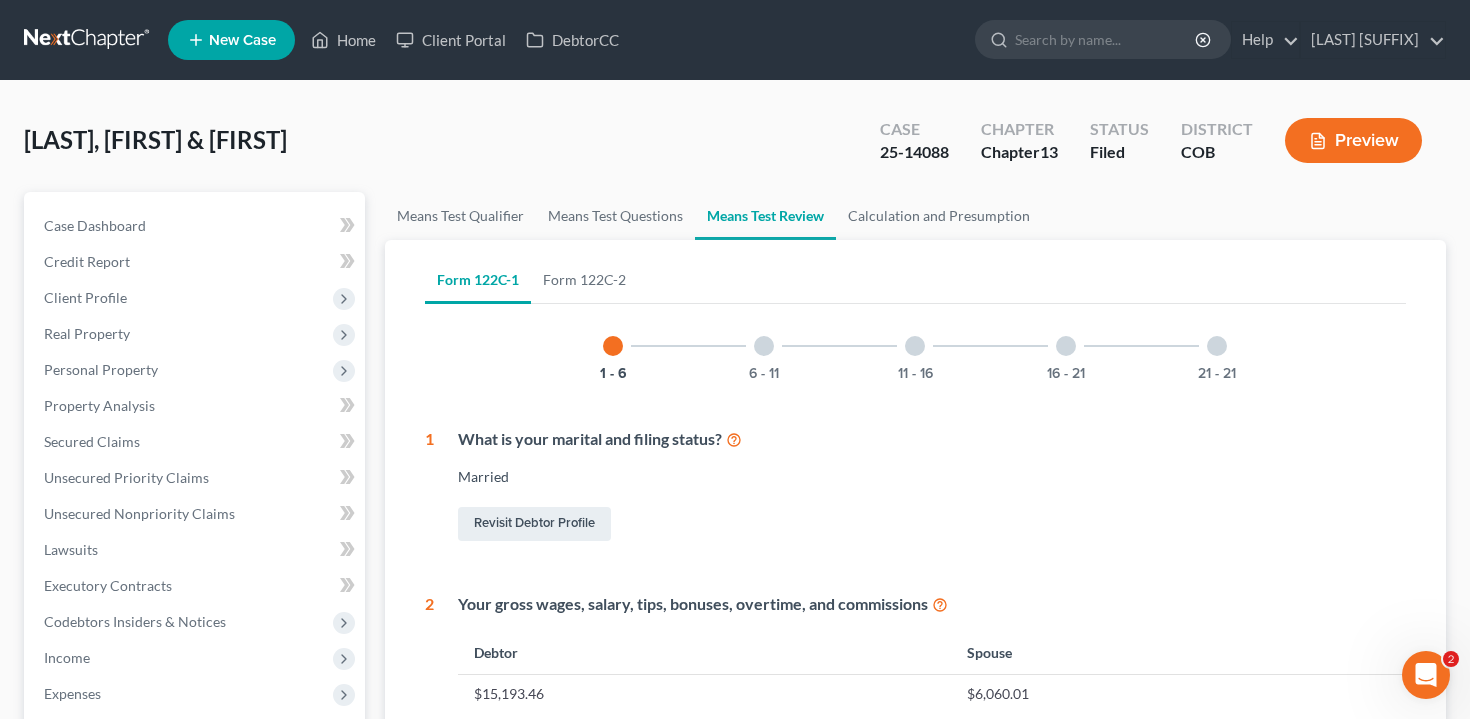 click at bounding box center (1066, 346) 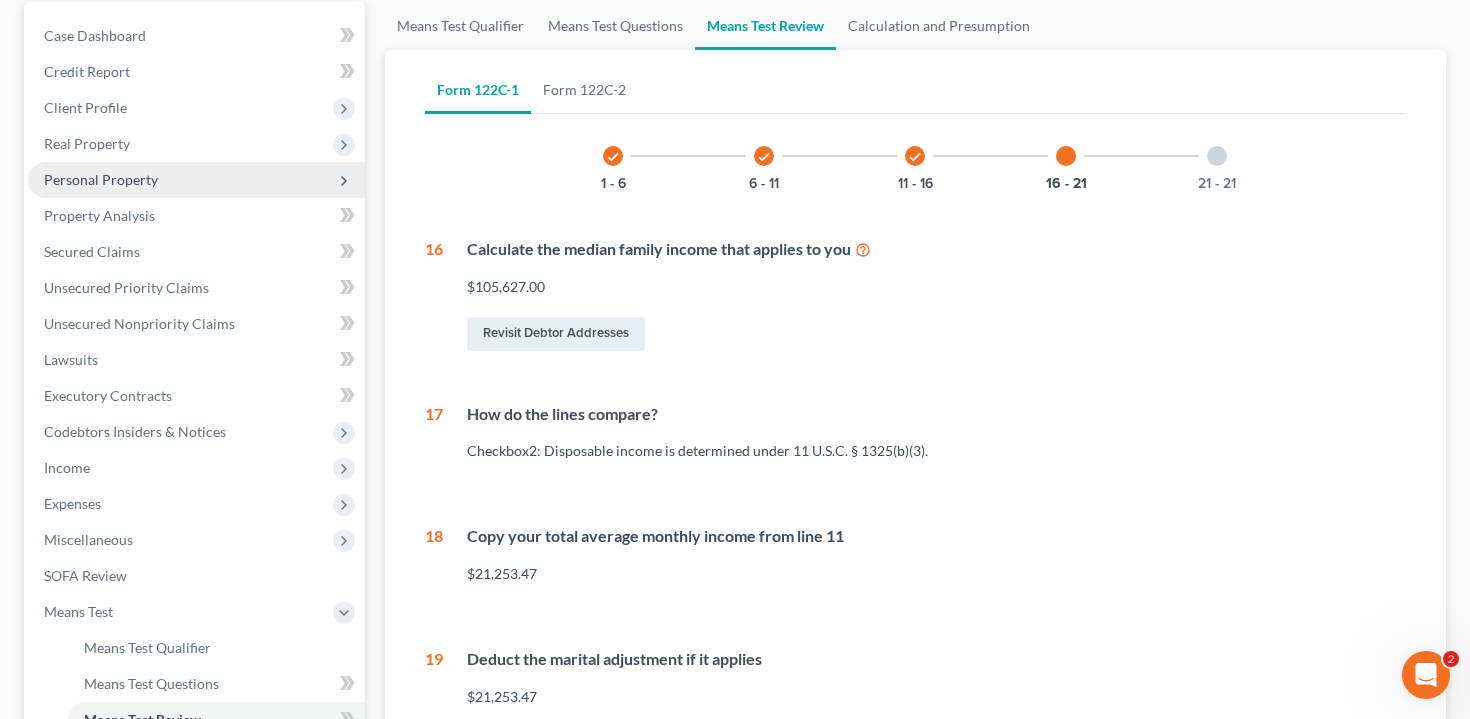 scroll, scrollTop: 154, scrollLeft: 0, axis: vertical 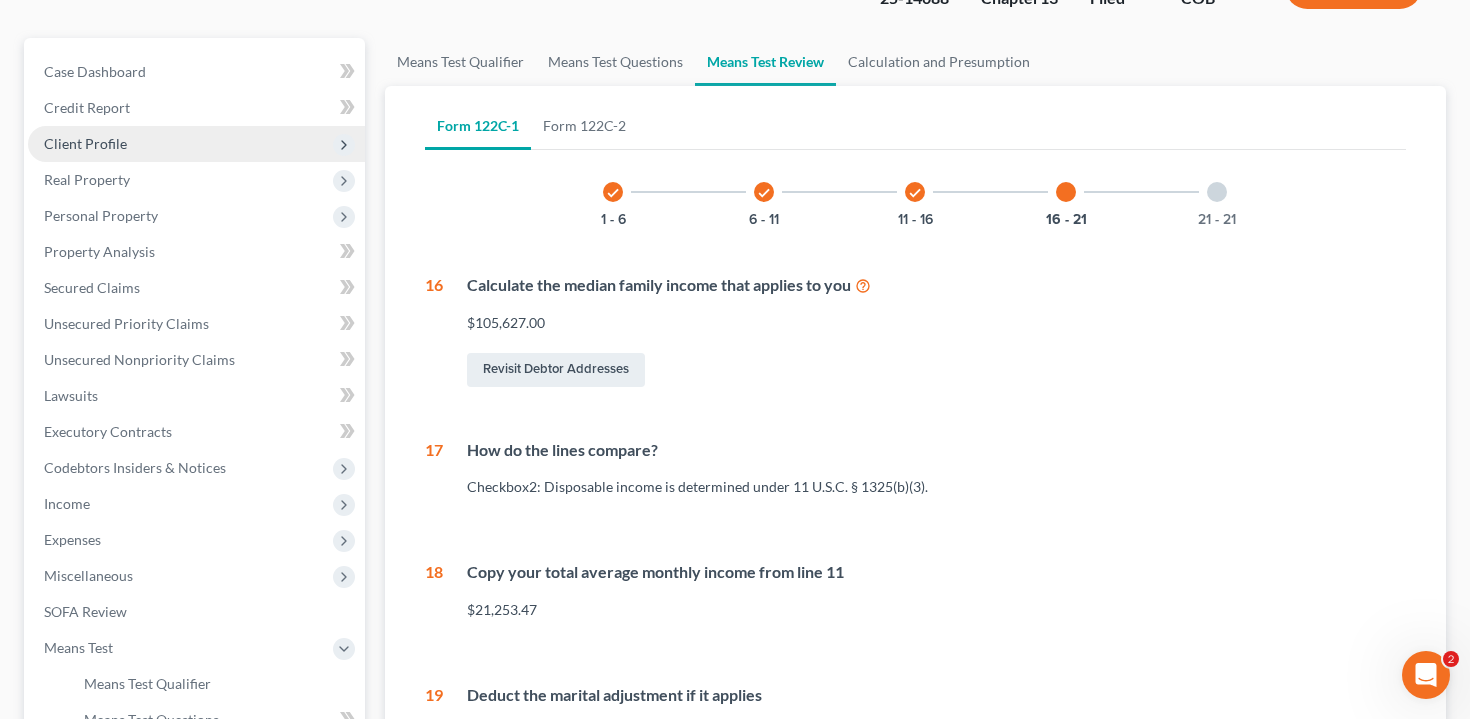 click on "Client Profile" at bounding box center (196, 144) 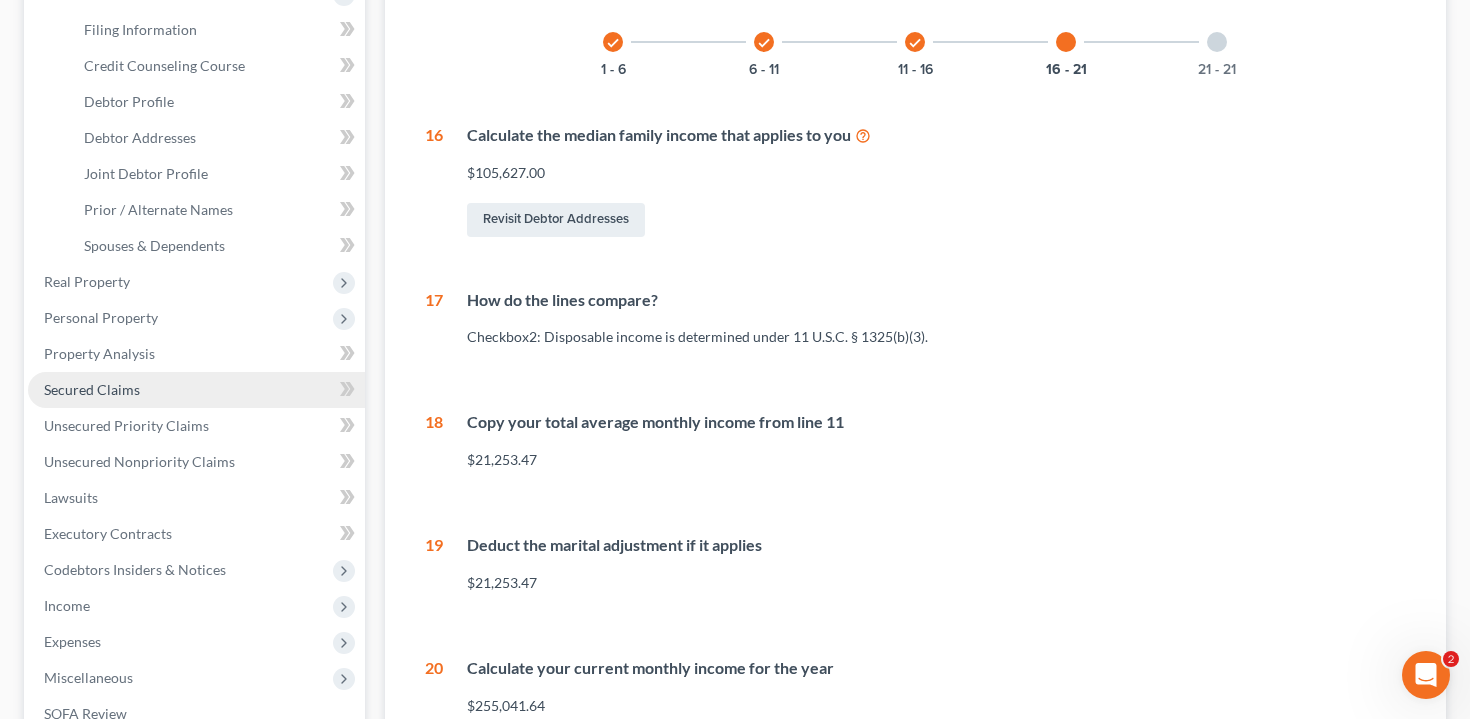 scroll, scrollTop: 307, scrollLeft: 0, axis: vertical 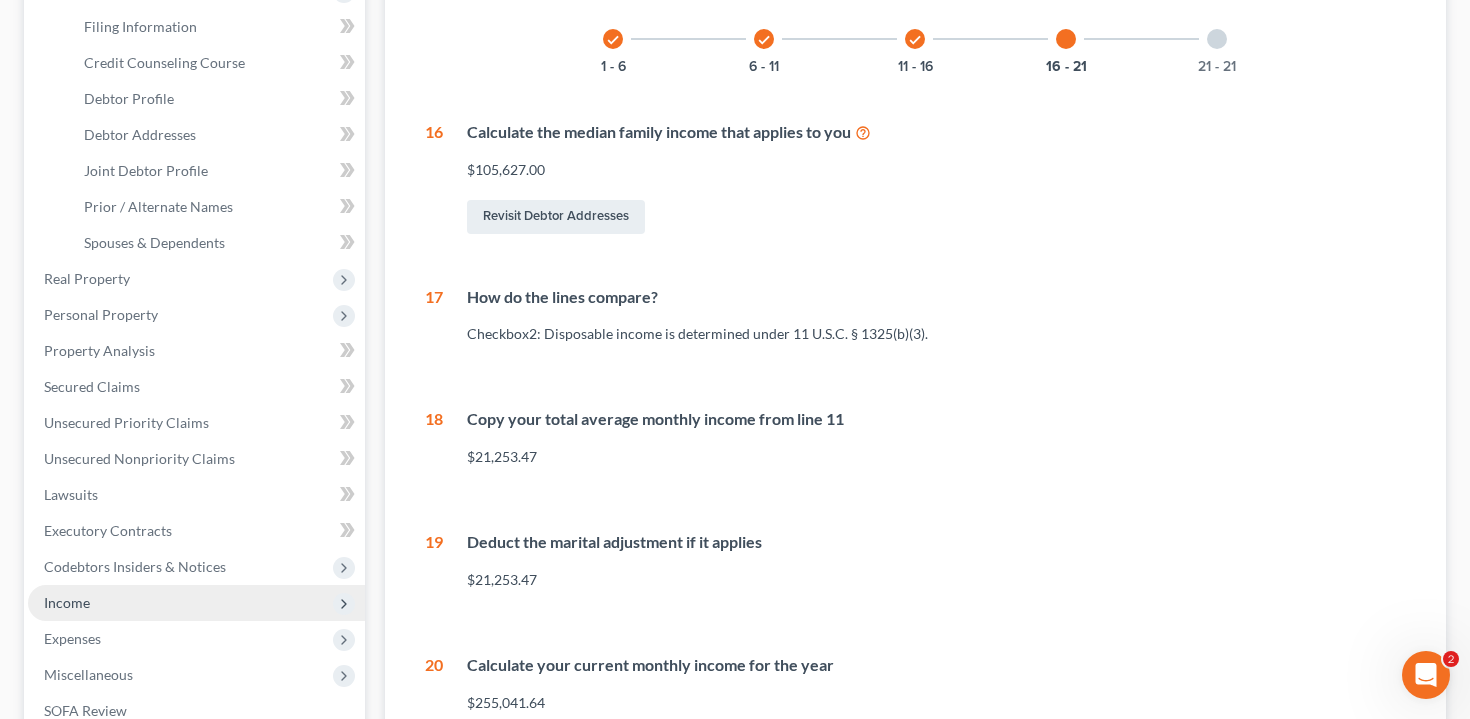 click on "Income" at bounding box center (196, 603) 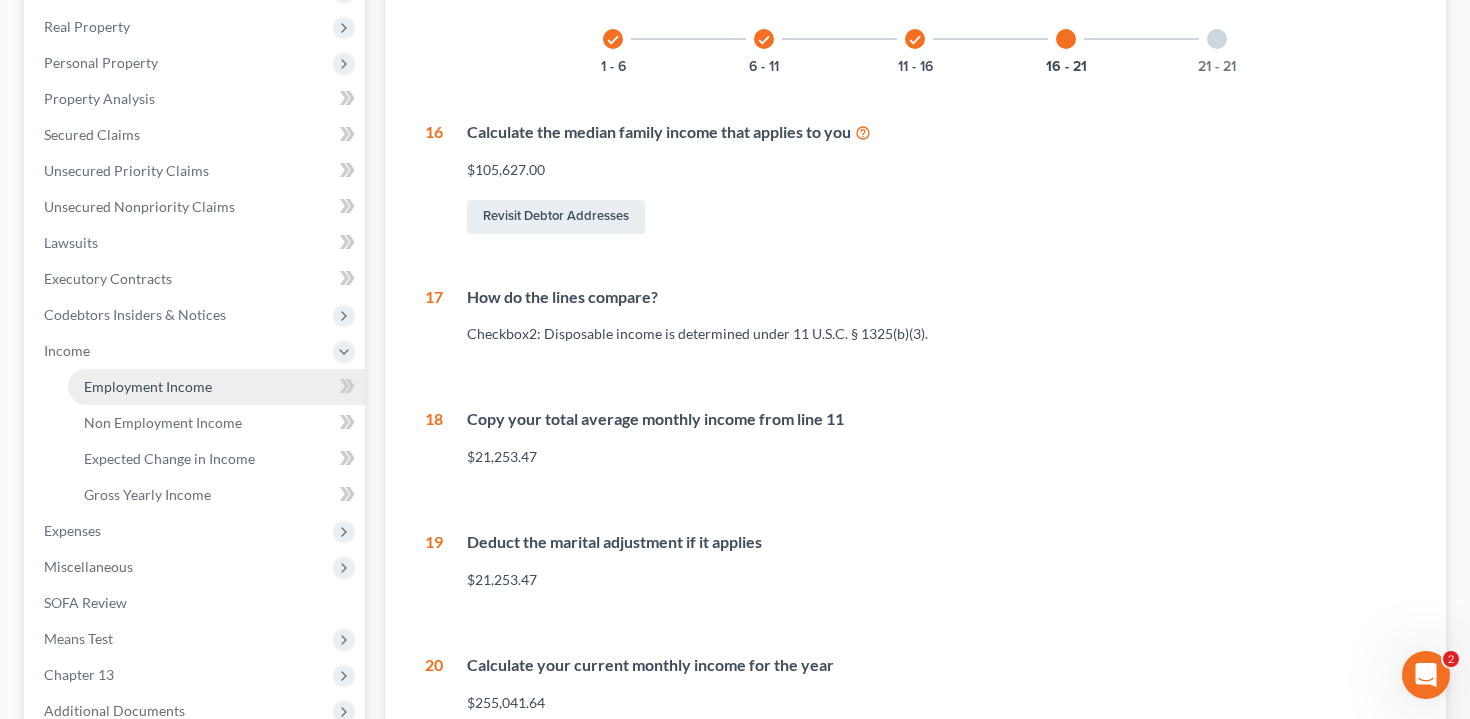 click on "Employment Income" at bounding box center [216, 387] 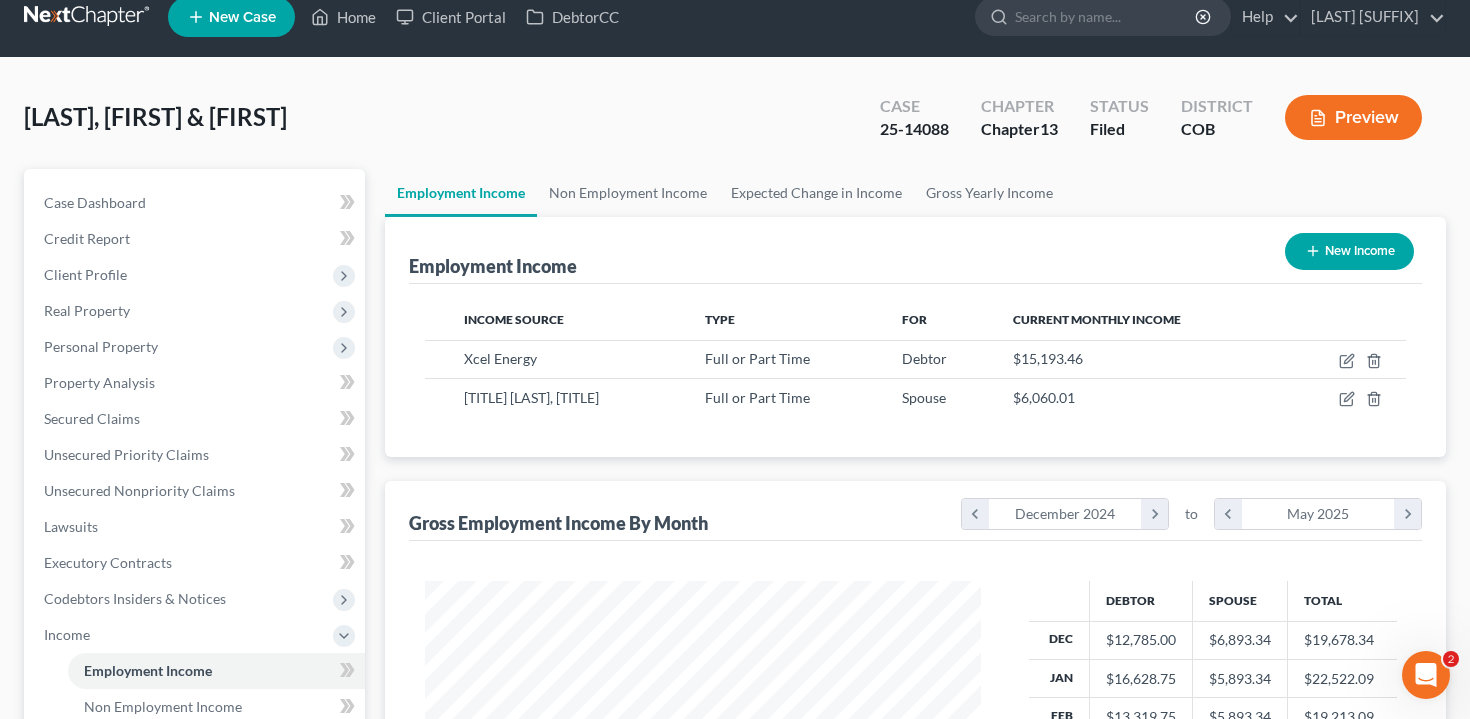 scroll, scrollTop: 0, scrollLeft: 0, axis: both 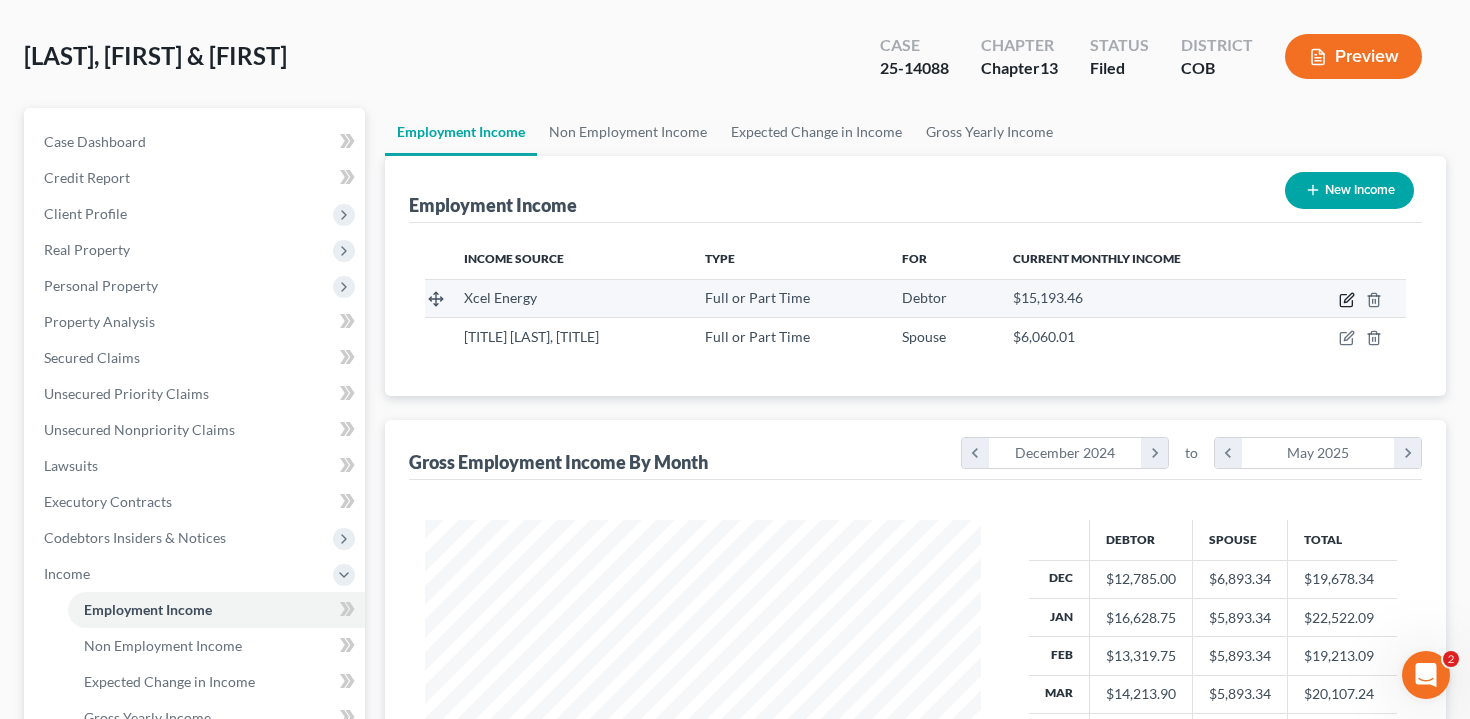 click 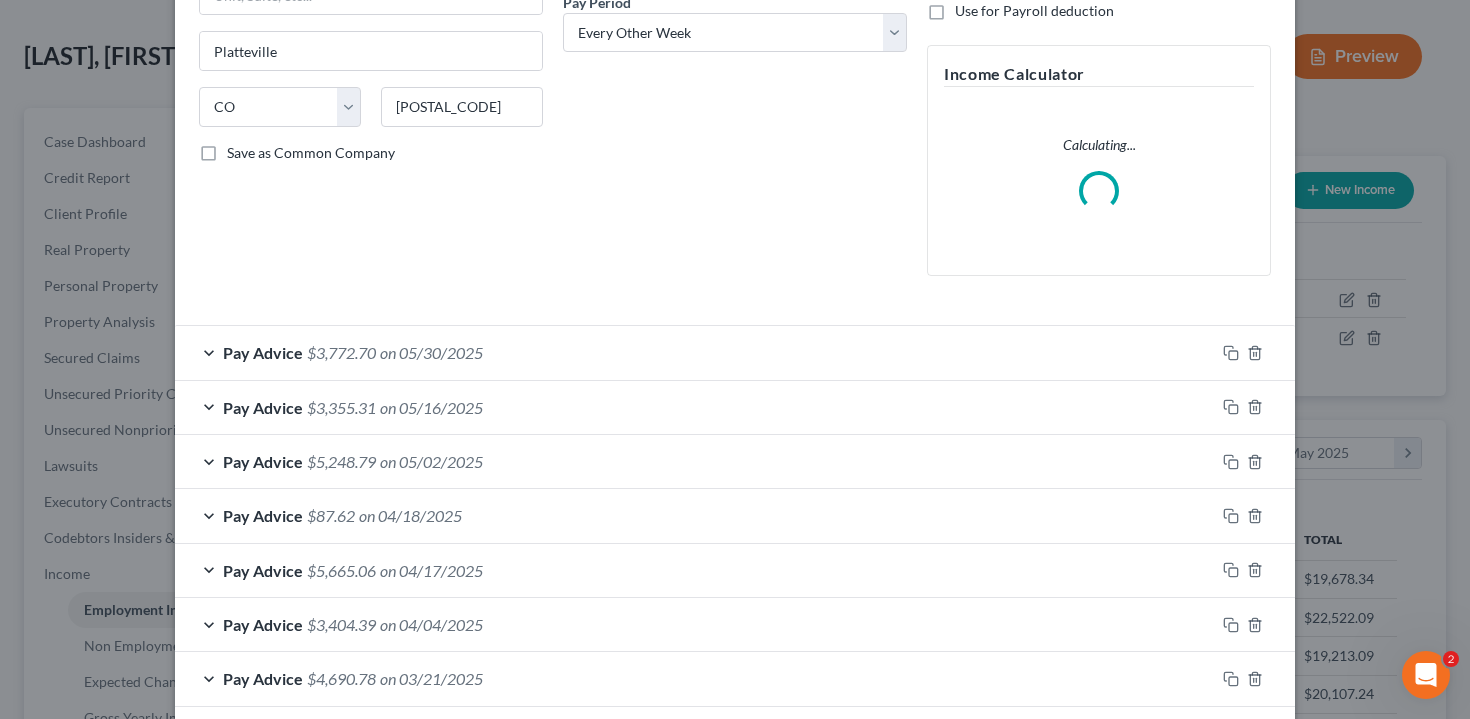 scroll, scrollTop: 355, scrollLeft: 0, axis: vertical 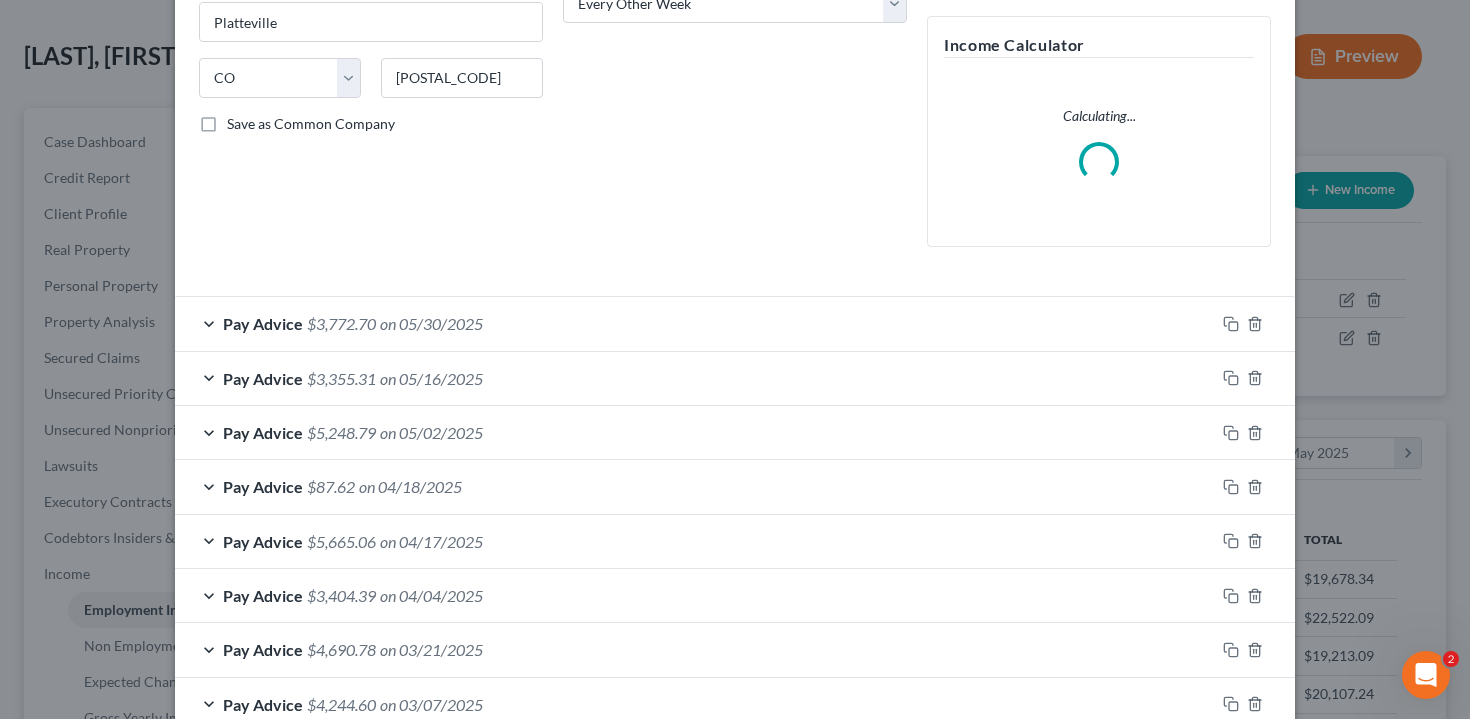 click on "Pay Advice [CURRENCY][AMOUNT] on [DATE]" at bounding box center (695, 323) 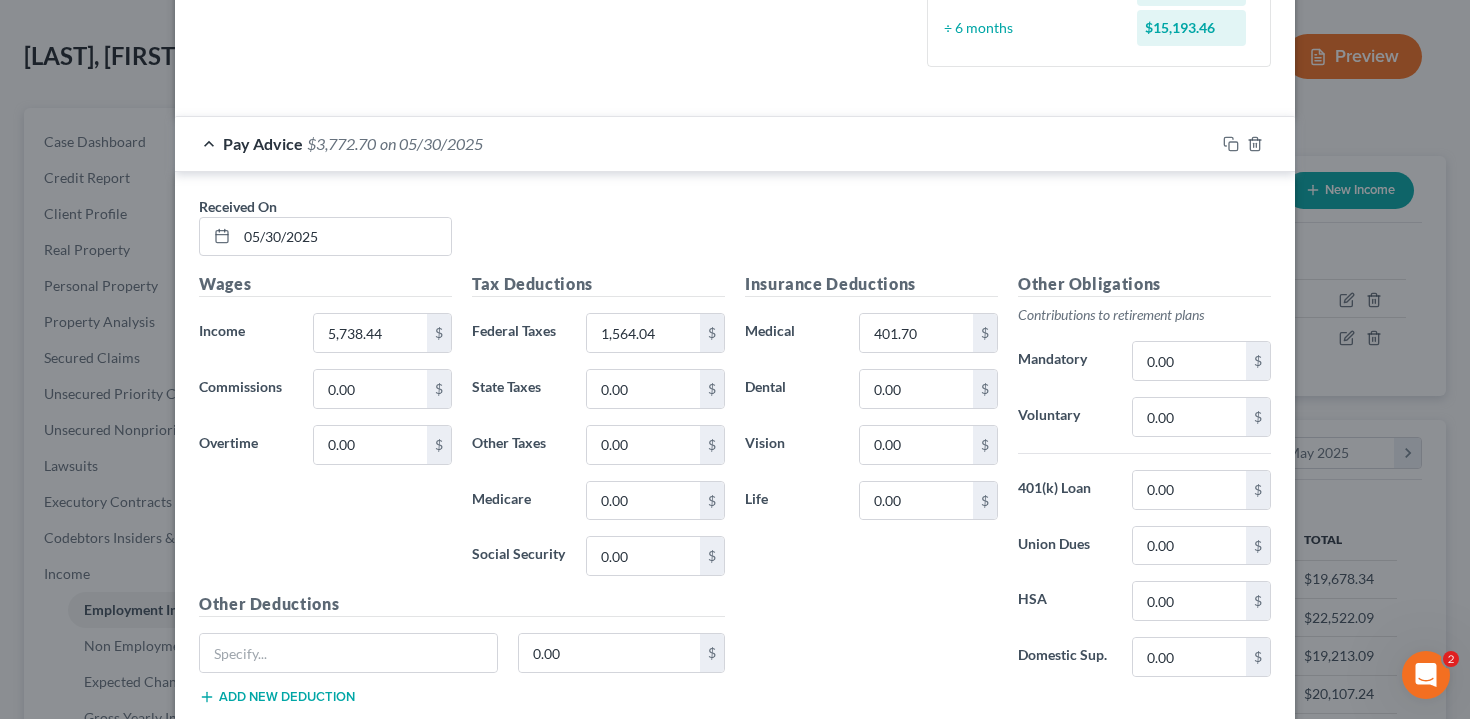 scroll, scrollTop: 679, scrollLeft: 0, axis: vertical 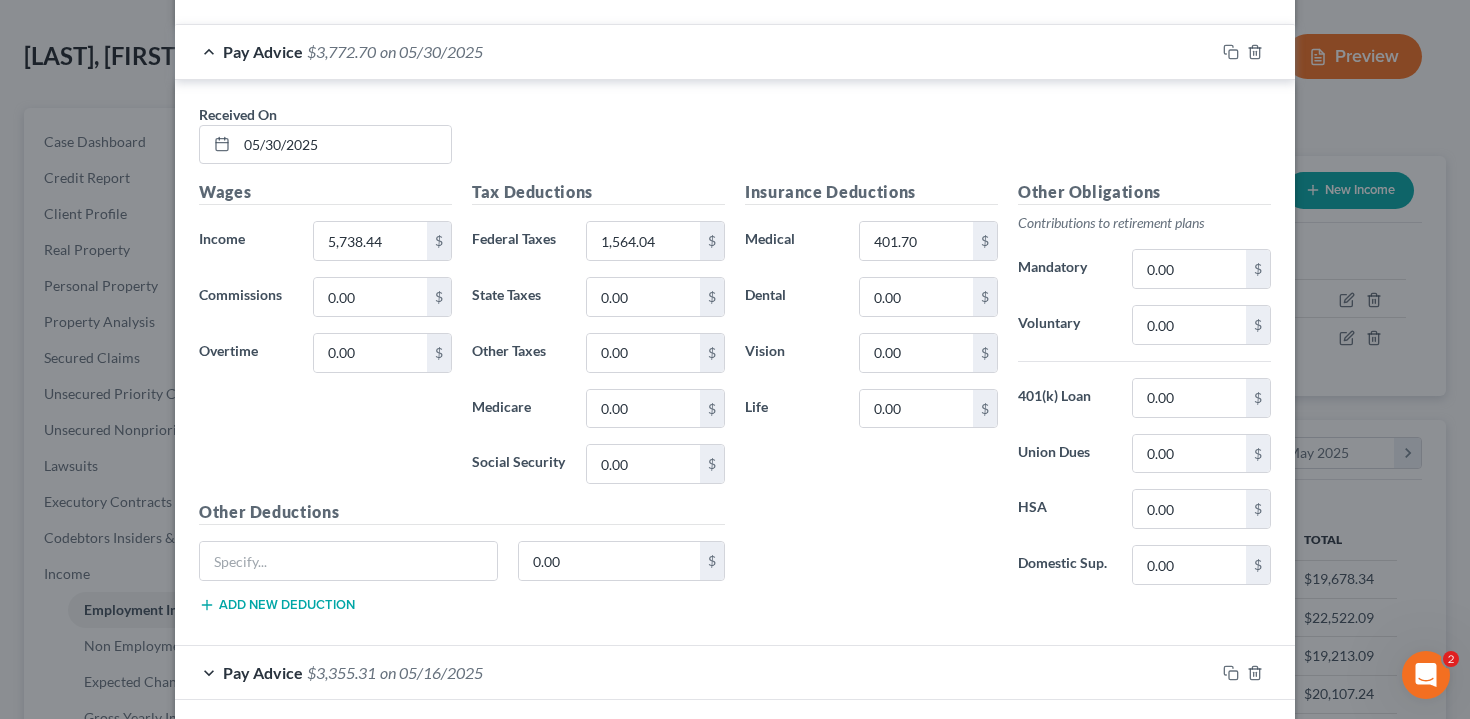 click on "Edit Income Source ×
Employment Type
*
Select Full or Part Time Employment Self Employment
Company
*
Xcel Energy                      [NUMBER] [STREET] [CITY] State AL AK AR AZ CA CO CT DE DC FL GA GU HI ID IL IN IA KS KY LA ME MD MA MI MN MS MO MT NC ND NE NV NH NJ WY [POSTAL_CODE] Save as Common Company Debtor Spouse Occupation Control Room Supervisor Length of Employment 6 Years No Longer Employed
Pay Period
*
Select Monthly Twice Monthly Every Other Week Weekly How would you like to enter income?
All Pay Advices
Just One Pay Advice
YTD Subtraction
Use 6 Month Average for Means Test Deductions  Use 6 Month Average for Schedule I  Use for Payroll deduction Income Calculator
Schedule I Gross 6 Month Income [CURRENCY][AMOUNT] ÷ 6 months [CURRENCY][AMOUNT] Means Test Gross 6 Month Income [CURRENCY][AMOUNT] ÷ 6 months" at bounding box center (735, 359) 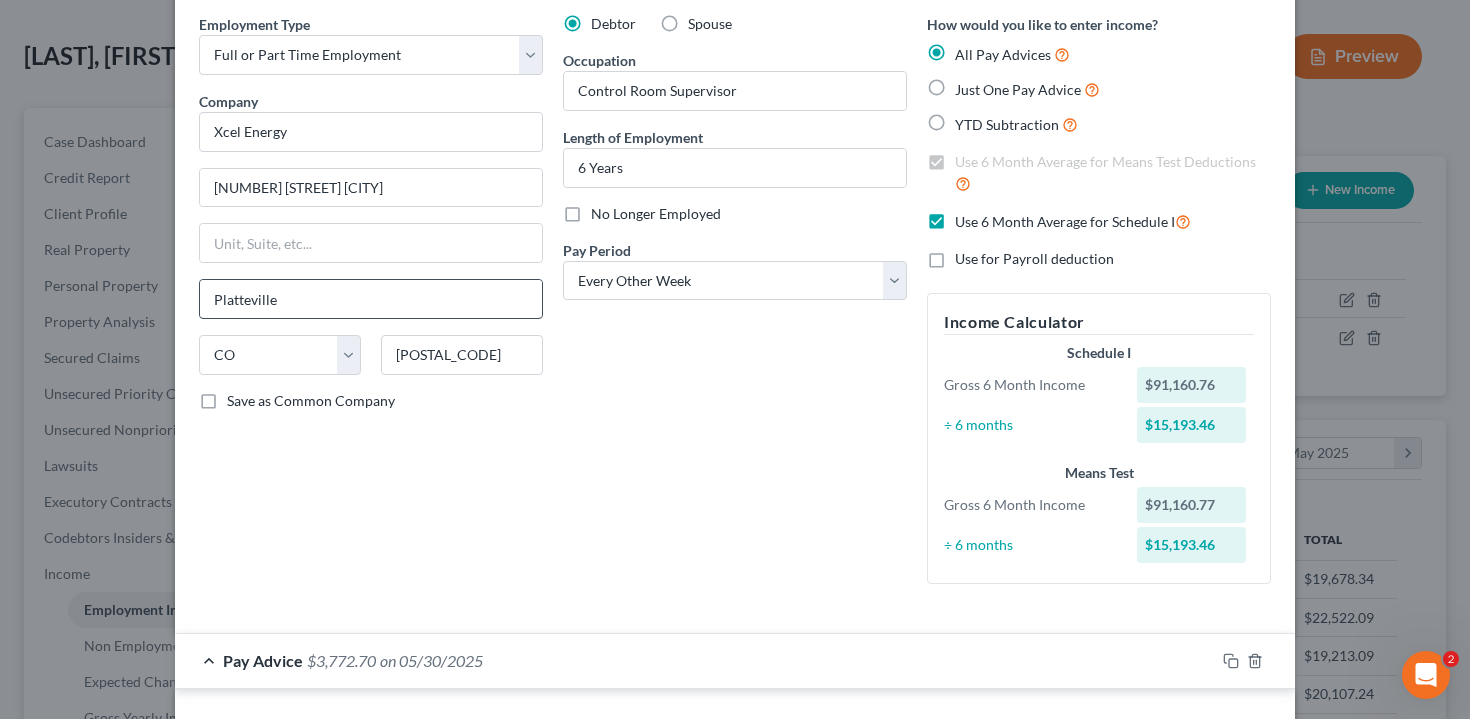 scroll, scrollTop: 0, scrollLeft: 0, axis: both 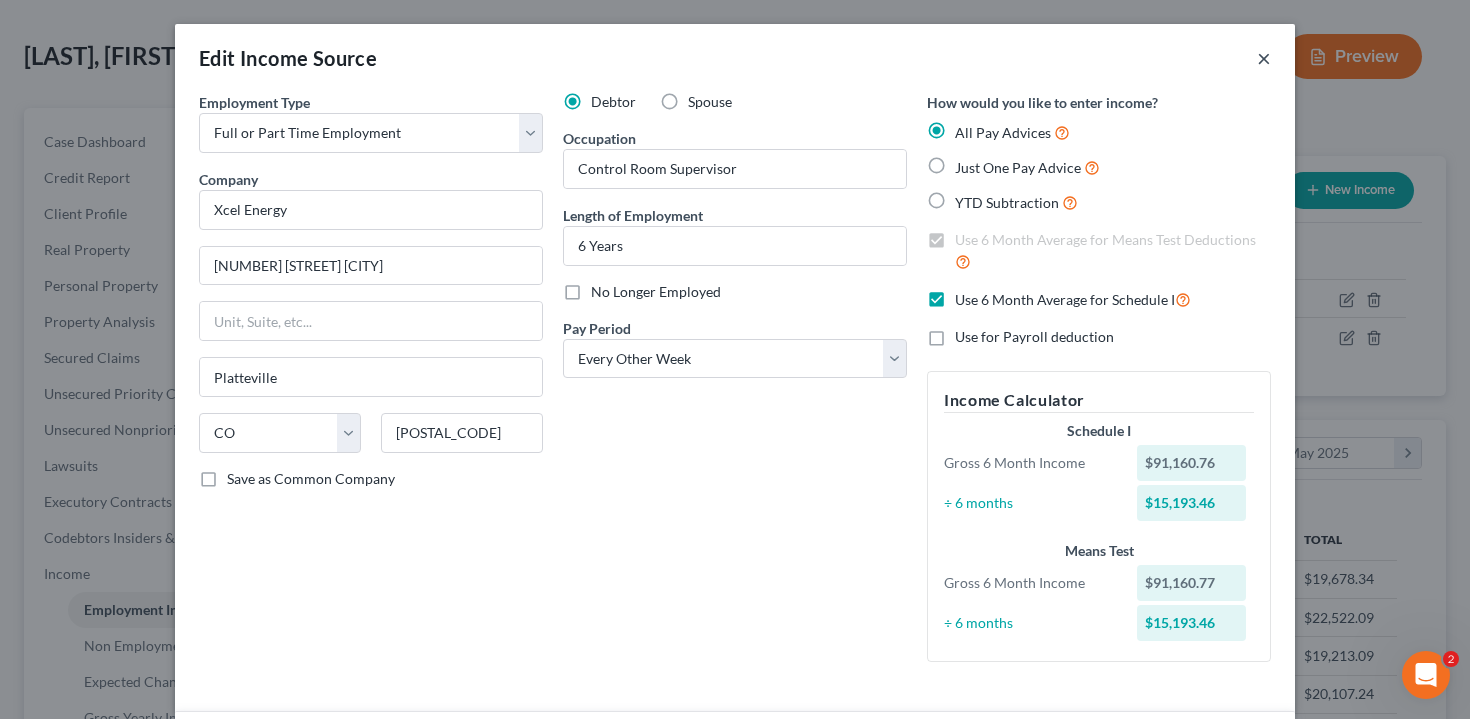click on "×" at bounding box center (1264, 58) 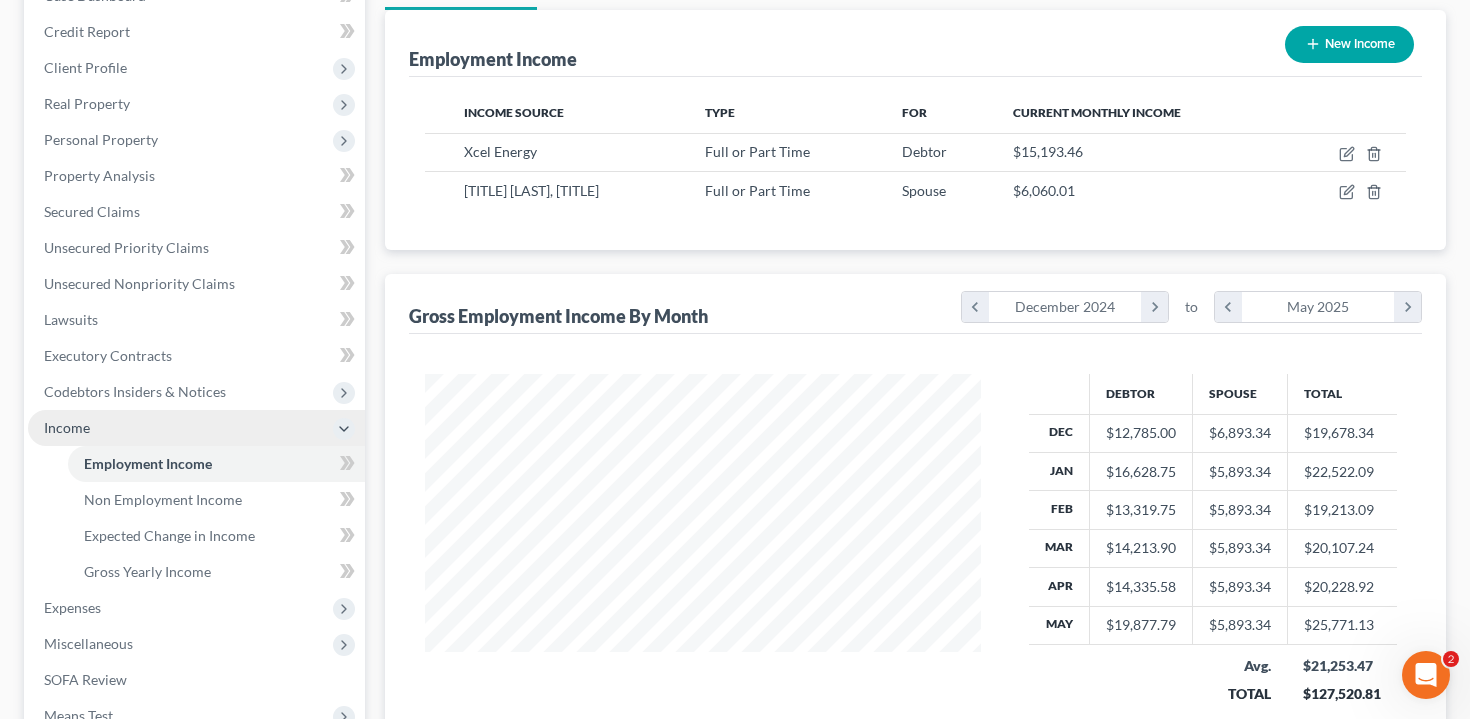 scroll, scrollTop: 233, scrollLeft: 0, axis: vertical 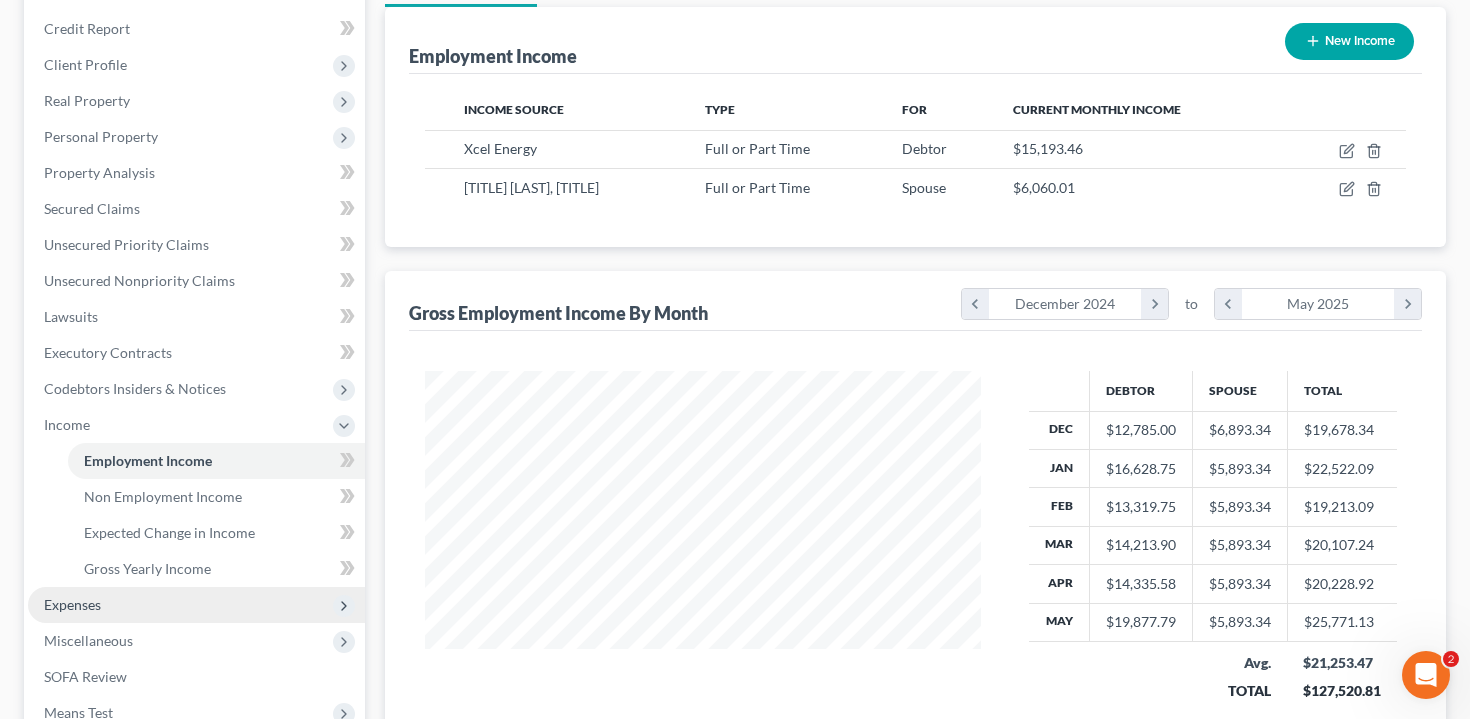click on "Expenses" at bounding box center (196, 605) 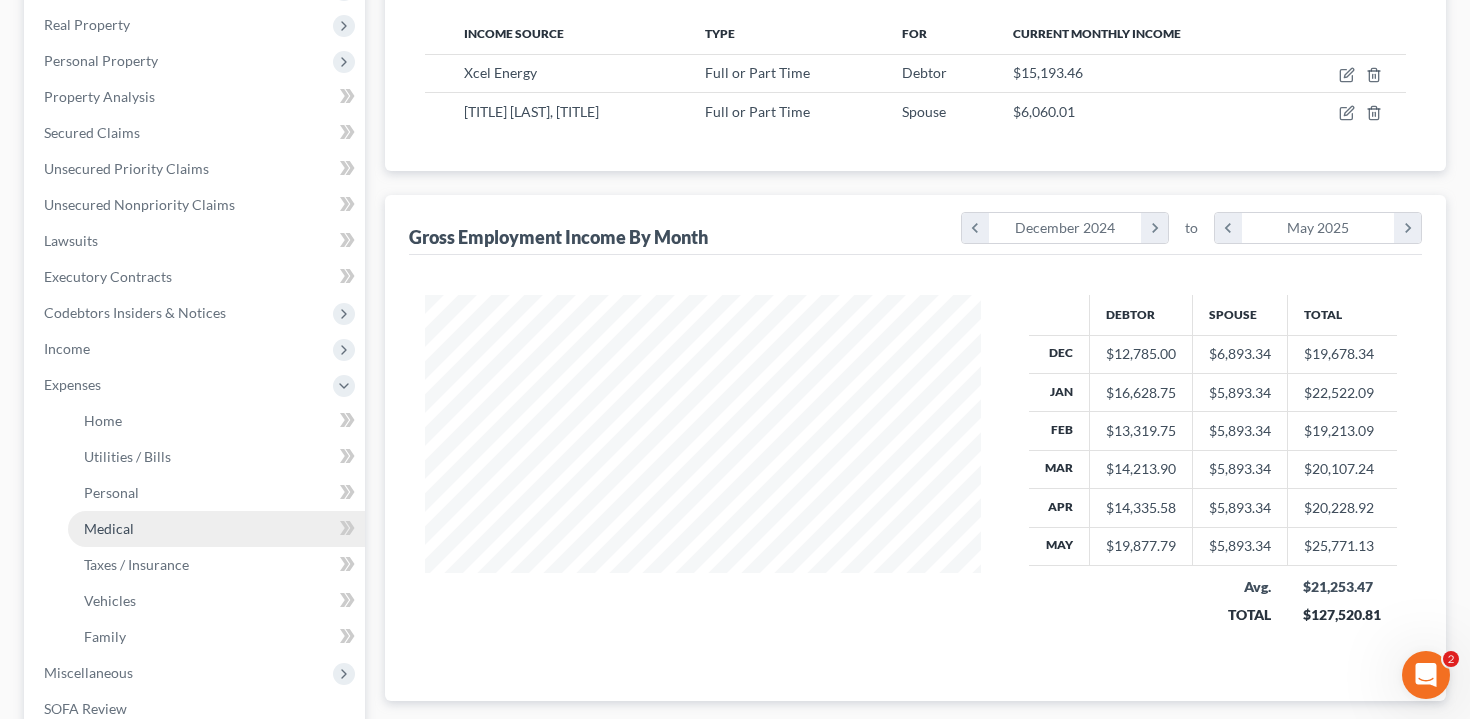 scroll, scrollTop: 314, scrollLeft: 0, axis: vertical 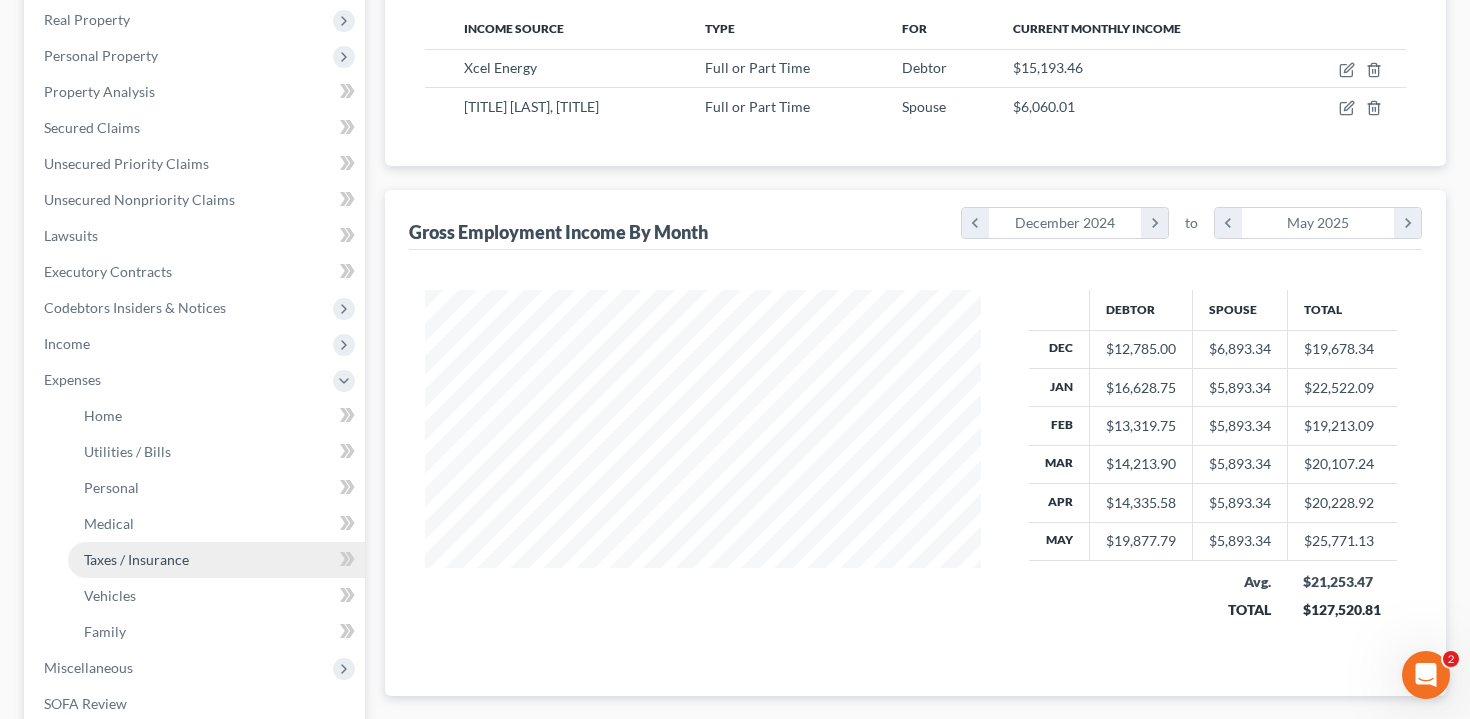 click on "Taxes / Insurance" at bounding box center (136, 559) 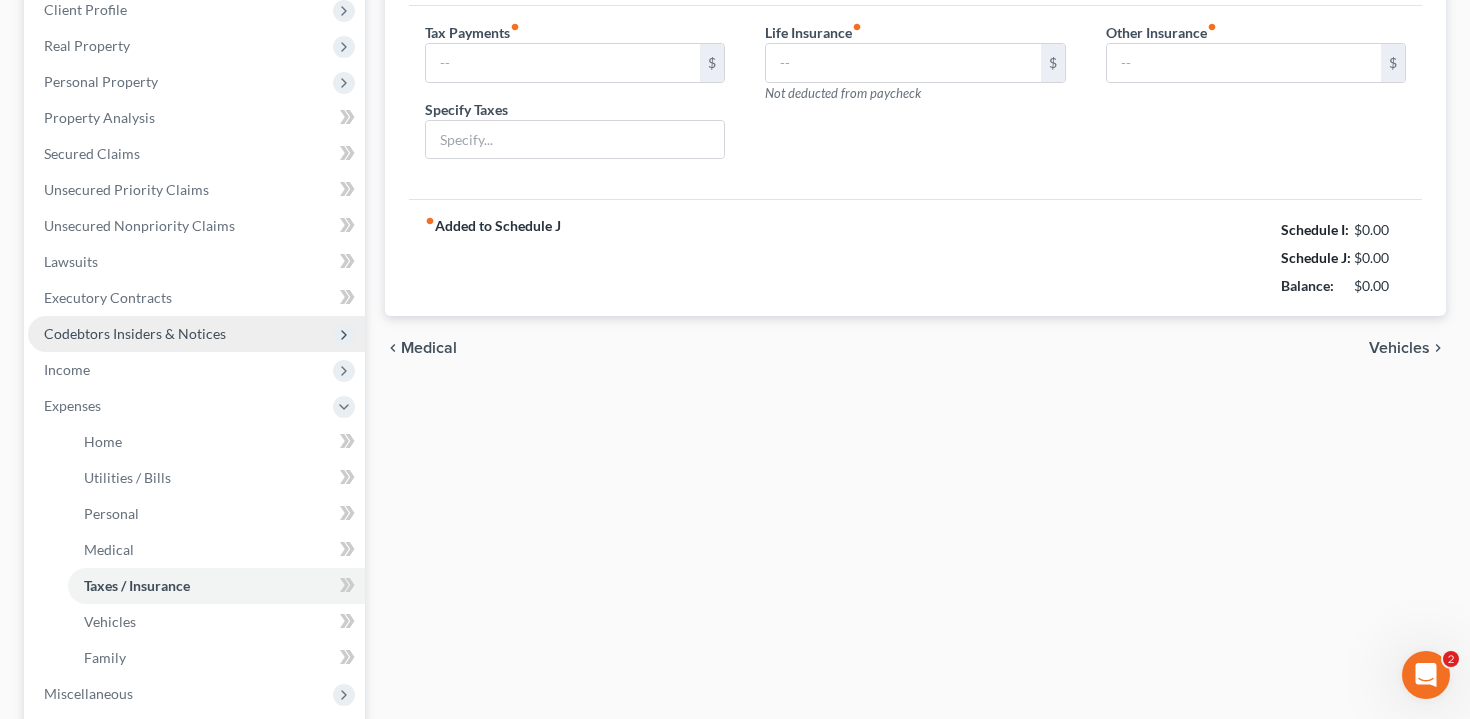 type on "0.00" 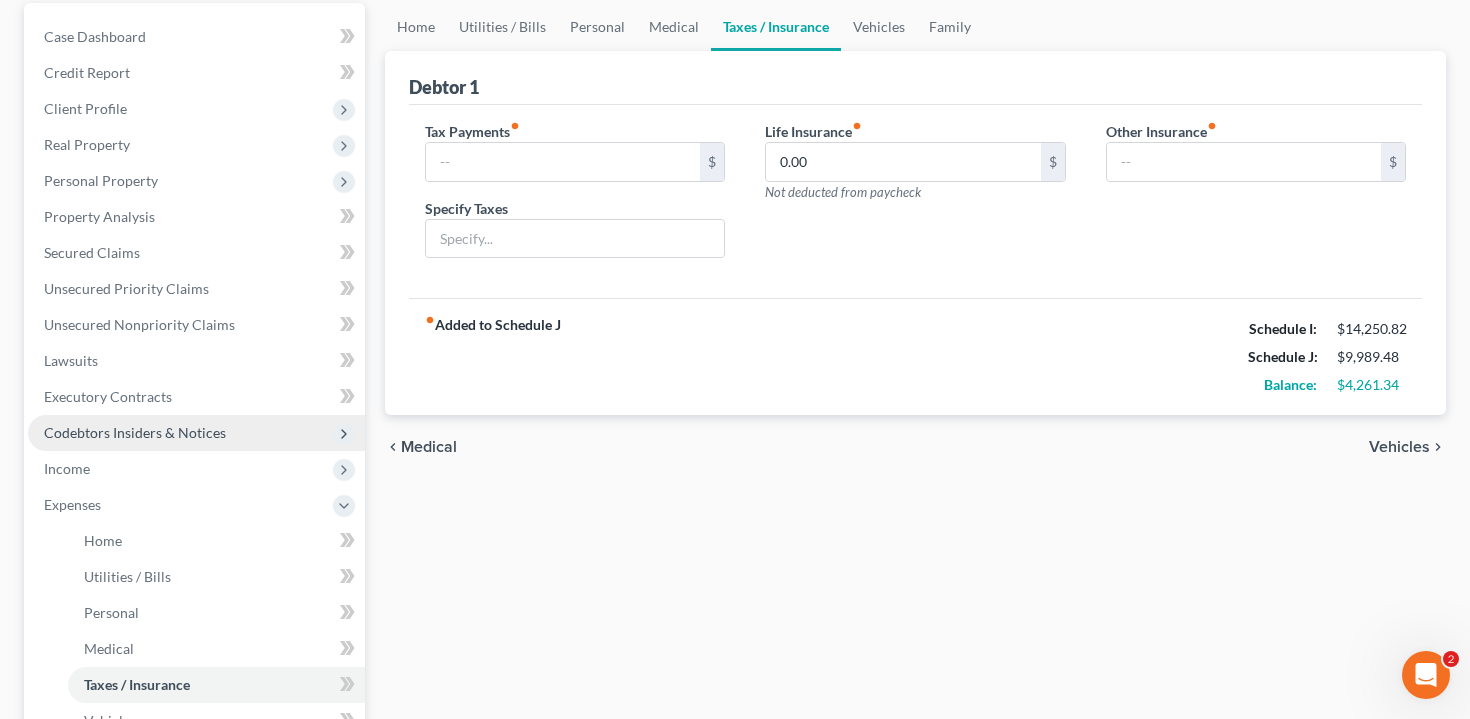 scroll, scrollTop: 0, scrollLeft: 0, axis: both 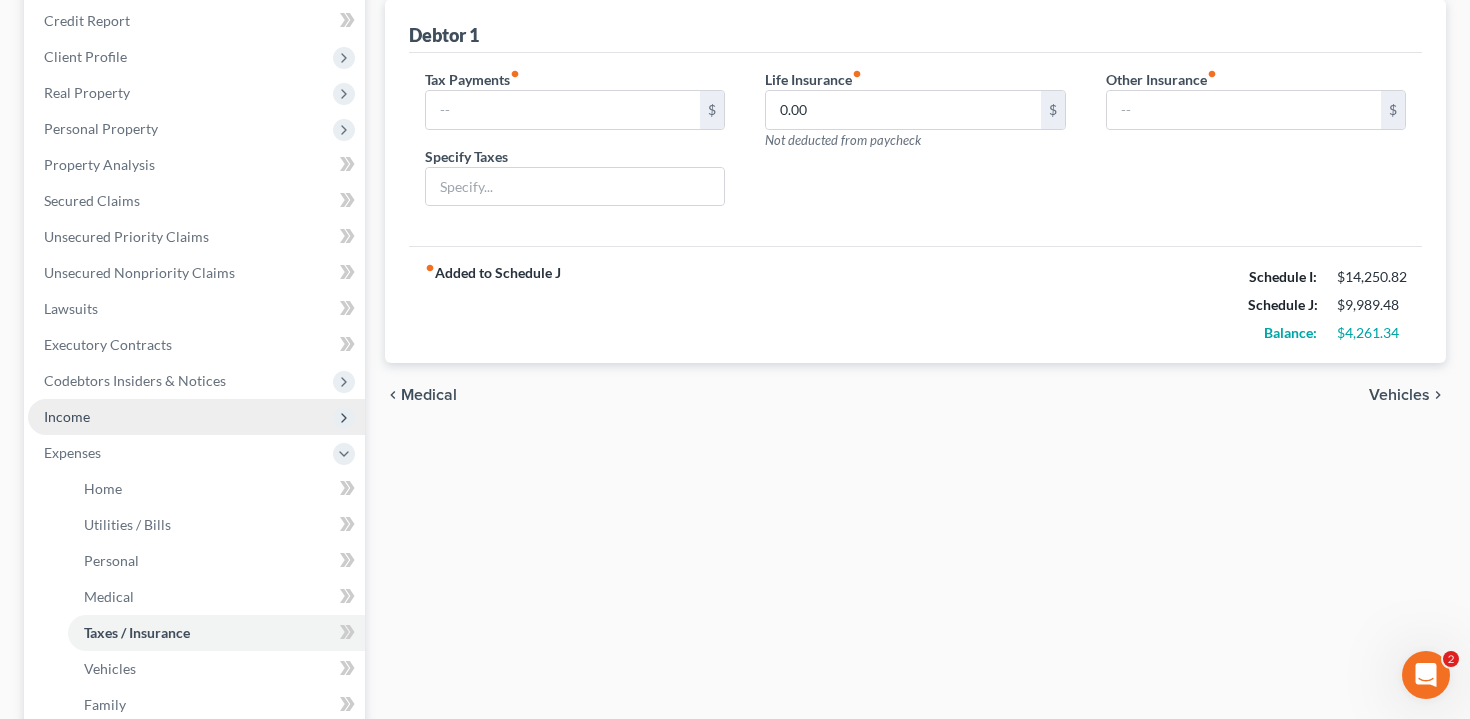 click on "Income" at bounding box center [196, 417] 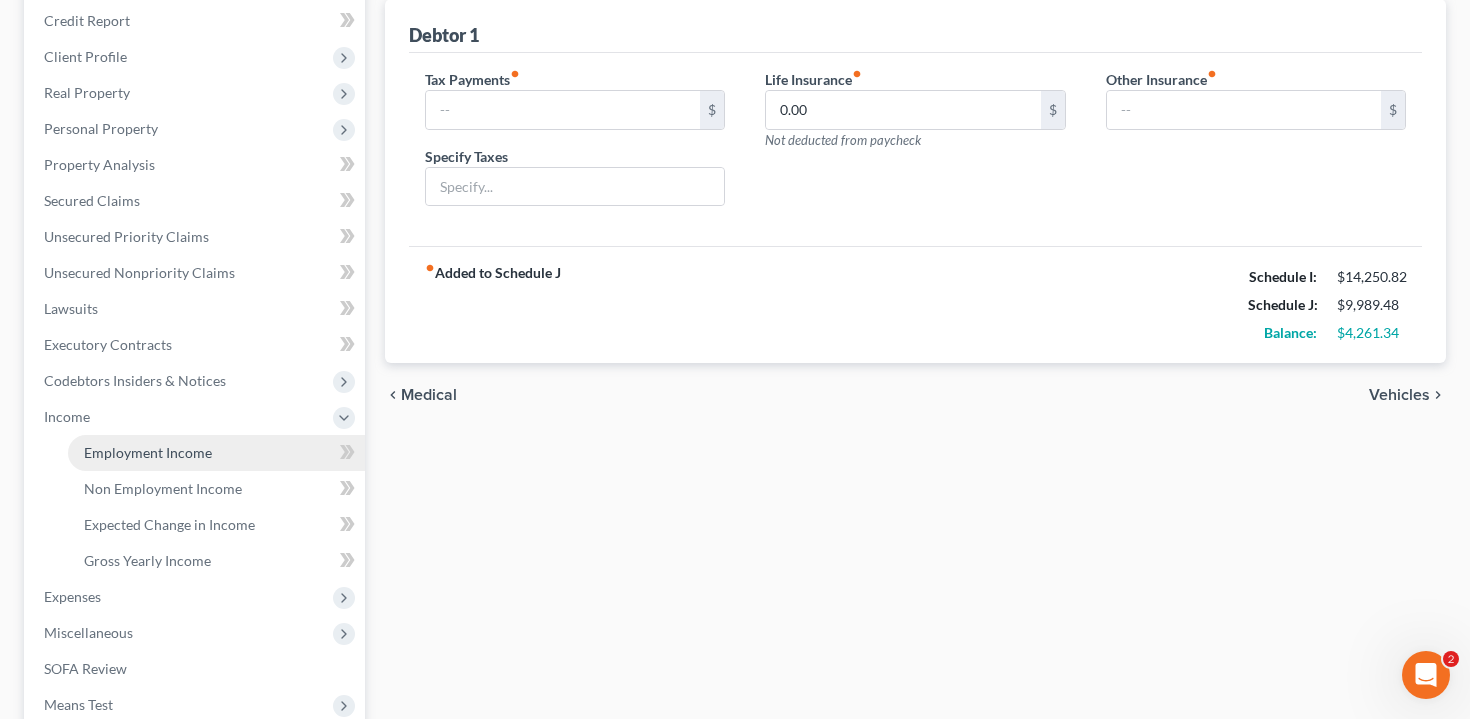 click on "Employment Income" at bounding box center (216, 453) 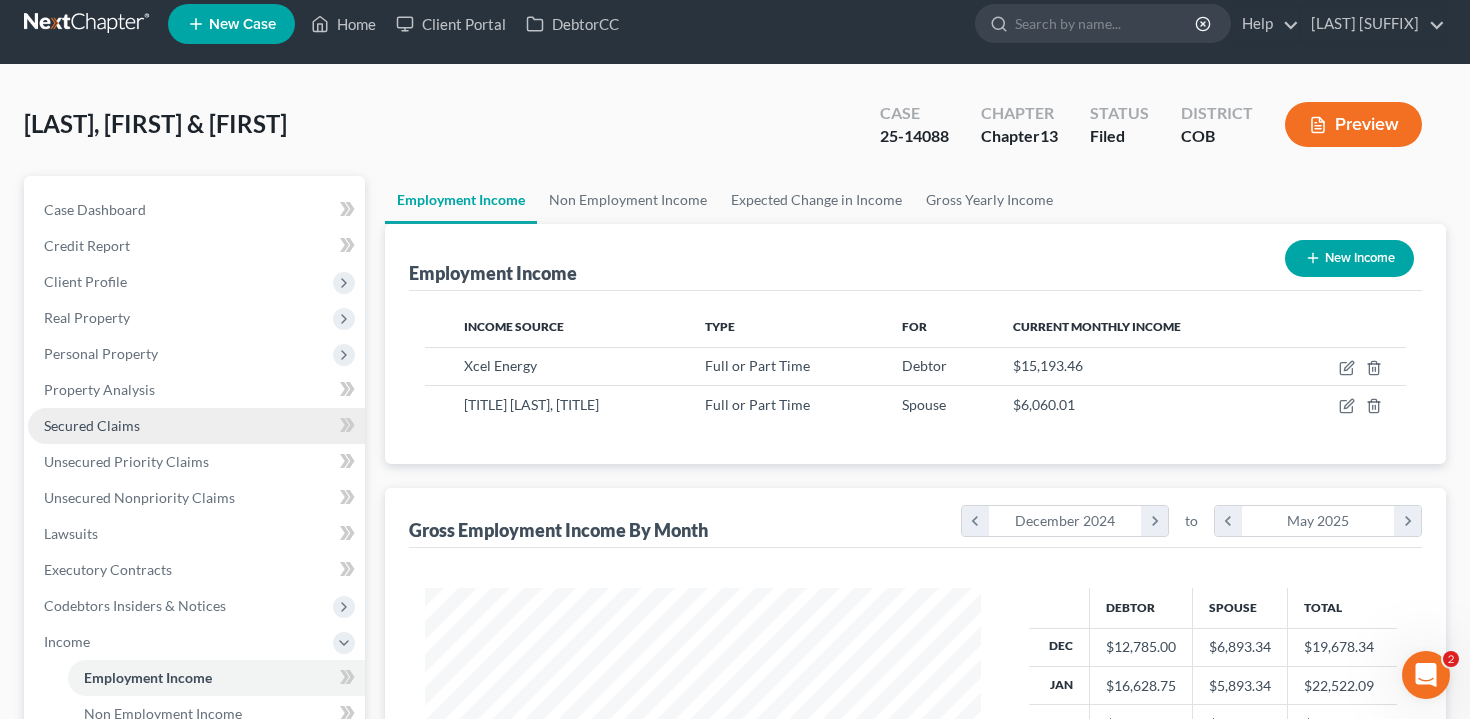 scroll, scrollTop: 0, scrollLeft: 0, axis: both 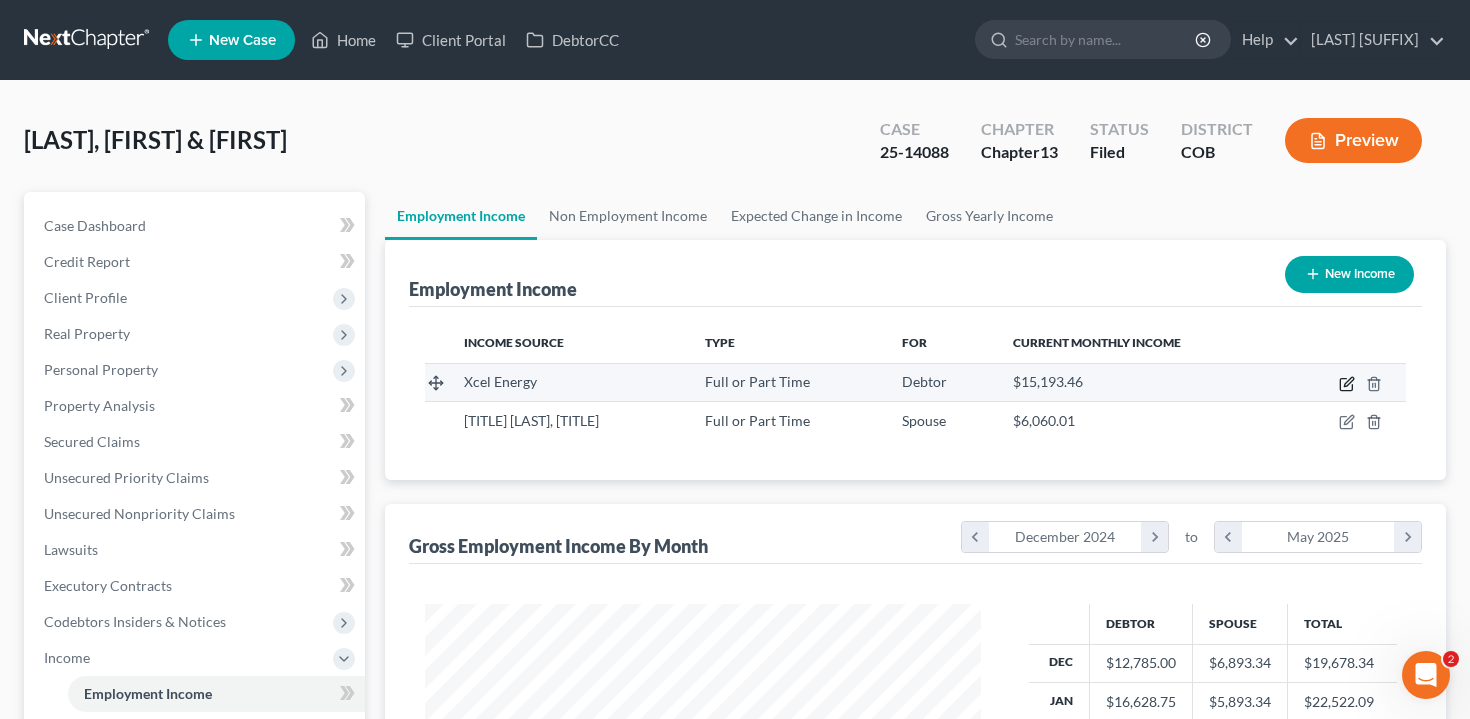 click 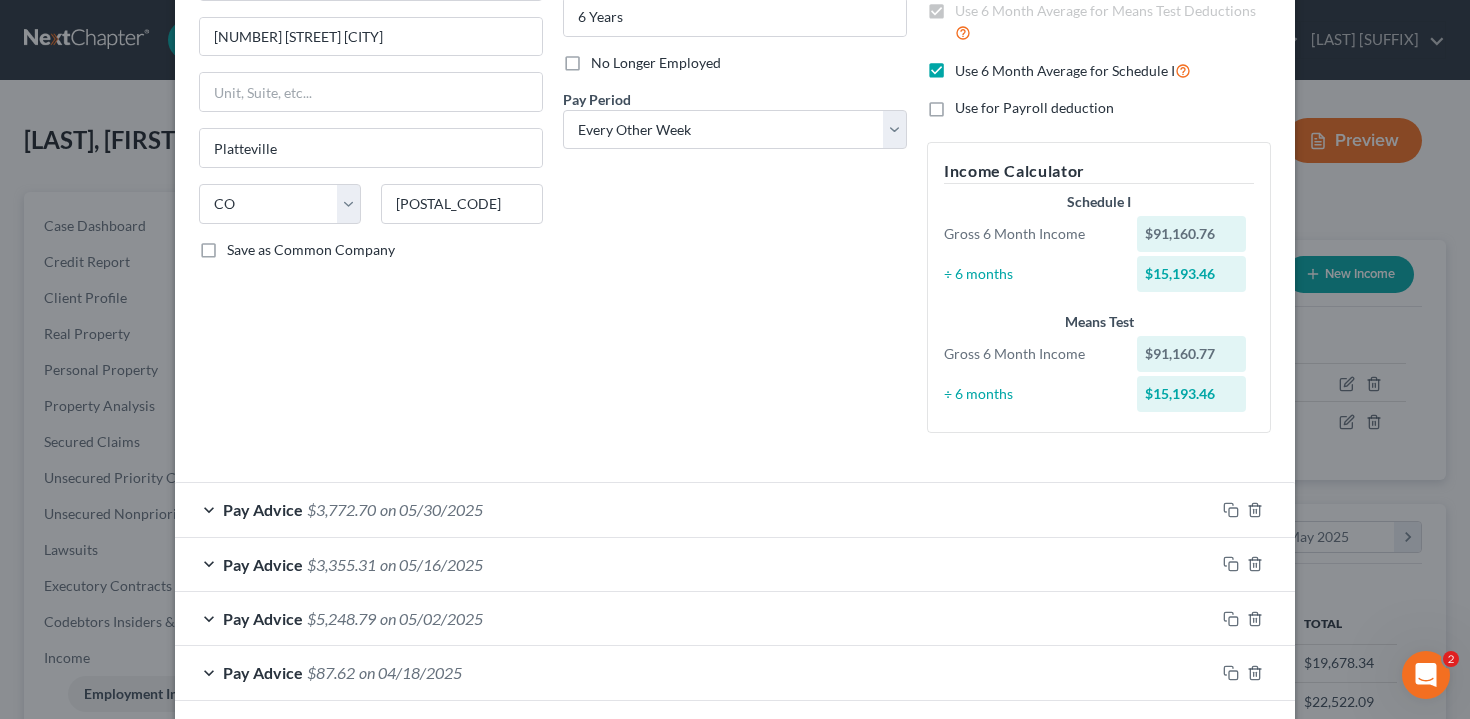 click on "Pay Advice [CURRENCY][AMOUNT] on [DATE]" at bounding box center [695, 509] 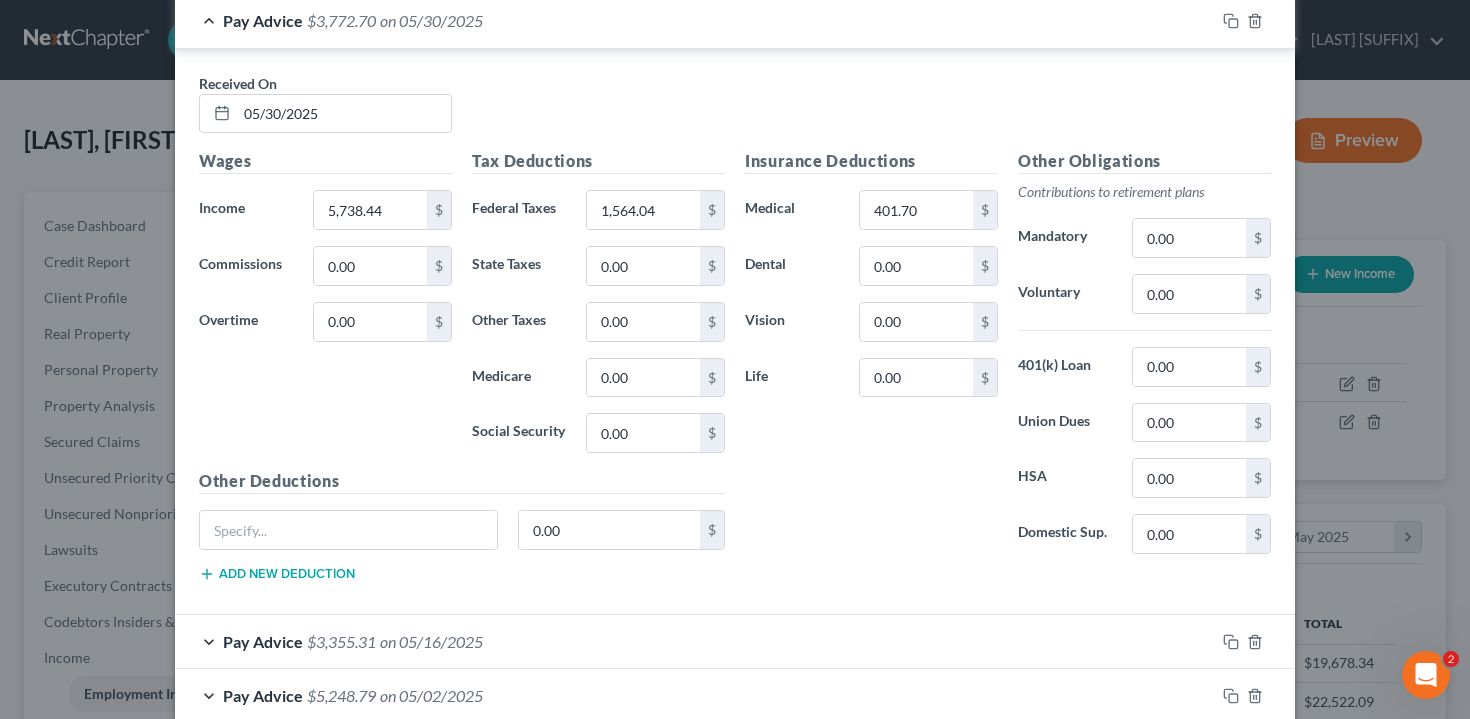 scroll, scrollTop: 747, scrollLeft: 0, axis: vertical 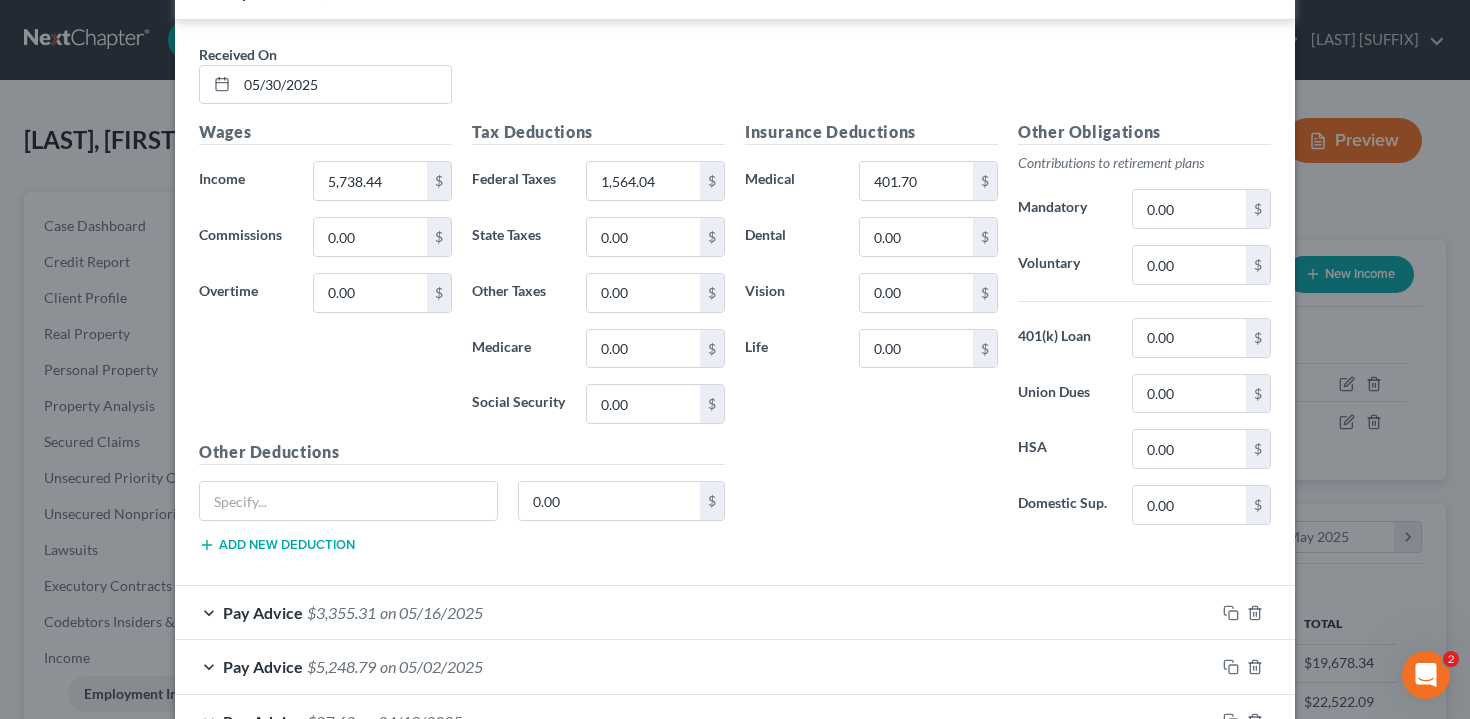 click on "Edit Income Source ×
Employment Type
*
Select Full or Part Time Employment Self Employment
Company
*
Xcel Energy                      [NUMBER] [STREET] [CITY] State AL AK AR AZ CA CO CT DE DC FL GA GU HI ID IL IN IA KS KY LA ME MD MA MI MN MS MO MT NC ND NE NV NH NJ WY [POSTAL_CODE] Save as Common Company Debtor Spouse Occupation Control Room Supervisor Length of Employment 6 Years No Longer Employed
Pay Period
*
Select Monthly Twice Monthly Every Other Week Weekly How would you like to enter income?
All Pay Advices
Just One Pay Advice
YTD Subtraction
Use 6 Month Average for Means Test Deductions  Use 6 Month Average for Schedule I  Use for Payroll deduction Income Calculator
Schedule I Gross 6 Month Income [CURRENCY][AMOUNT] ÷ 6 months [CURRENCY][AMOUNT] Means Test Gross 6 Month Income [CURRENCY][AMOUNT] ÷ 6 months" at bounding box center [735, 359] 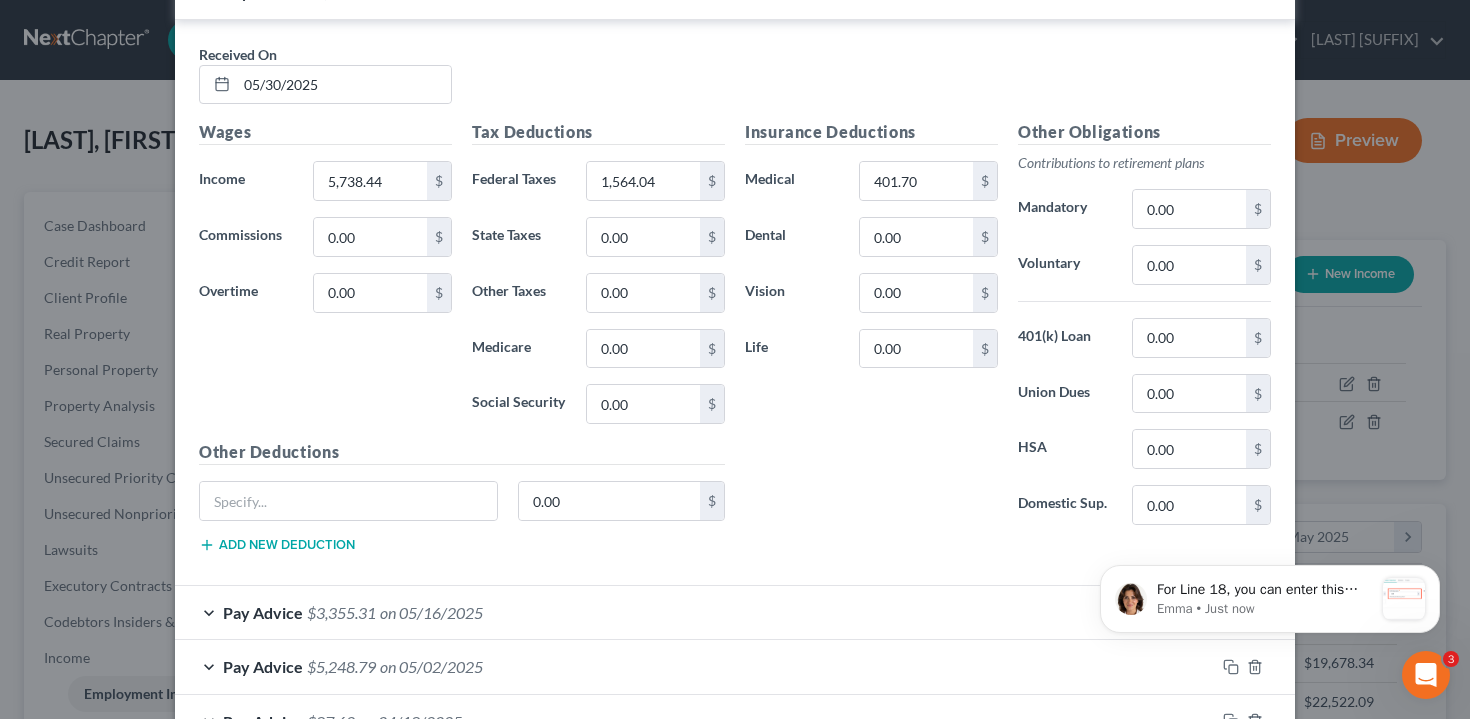 scroll, scrollTop: 0, scrollLeft: 0, axis: both 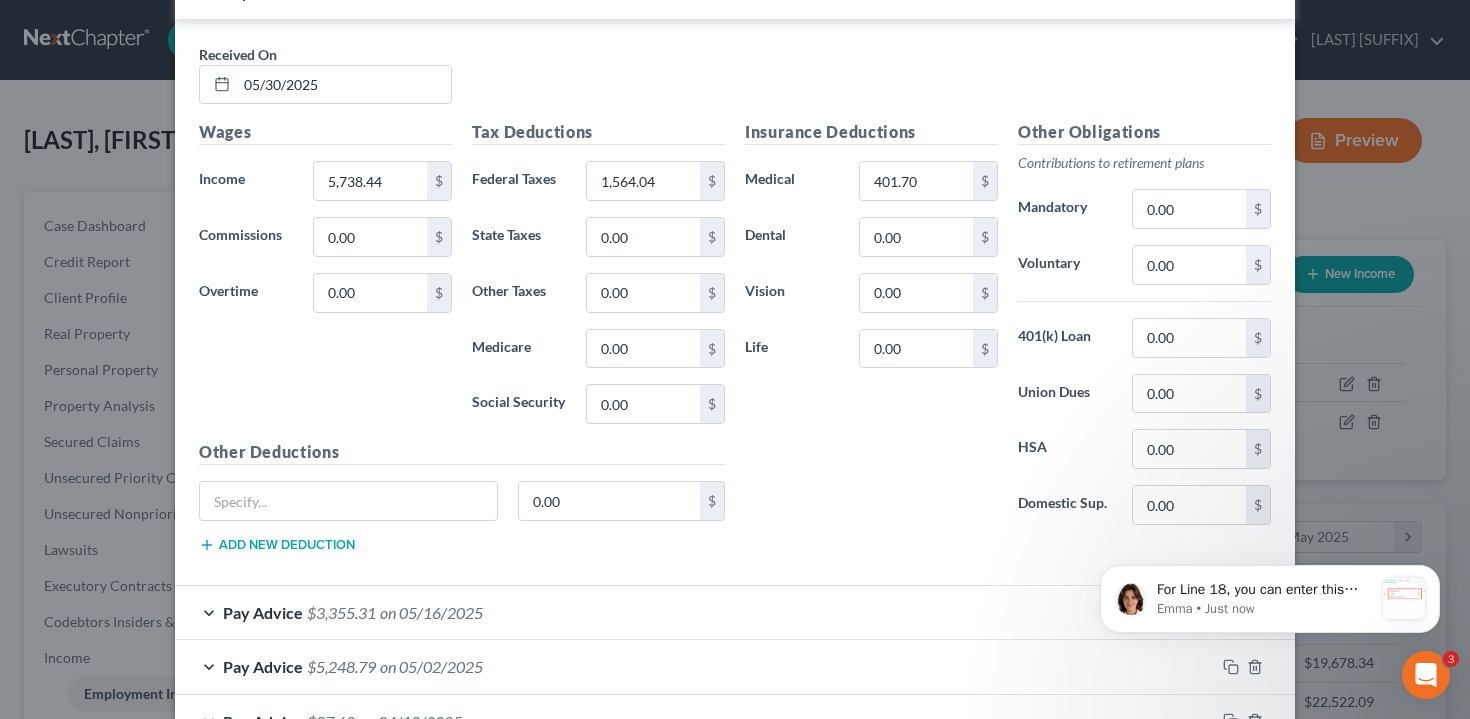 click on "Edit Income Source ×
Employment Type
*
Select Full or Part Time Employment Self Employment
Company
*
Xcel Energy                      [NUMBER] [STREET] [CITY] State AL AK AR AZ CA CO CT DE DC FL GA GU HI ID IL IN IA KS KY LA ME MD MA MI MN MS MO MT NC ND NE NV NH NJ WY [POSTAL_CODE] Save as Common Company Debtor Spouse Occupation Control Room Supervisor Length of Employment 6 Years No Longer Employed
Pay Period
*
Select Monthly Twice Monthly Every Other Week Weekly How would you like to enter income?
All Pay Advices
Just One Pay Advice
YTD Subtraction
Use 6 Month Average for Means Test Deductions  Use 6 Month Average for Schedule I  Use for Payroll deduction Income Calculator
Schedule I Gross 6 Month Income [CURRENCY][AMOUNT] ÷ 6 months [CURRENCY][AMOUNT] Means Test Gross 6 Month Income [CURRENCY][AMOUNT] ÷ 6 months" at bounding box center (735, 359) 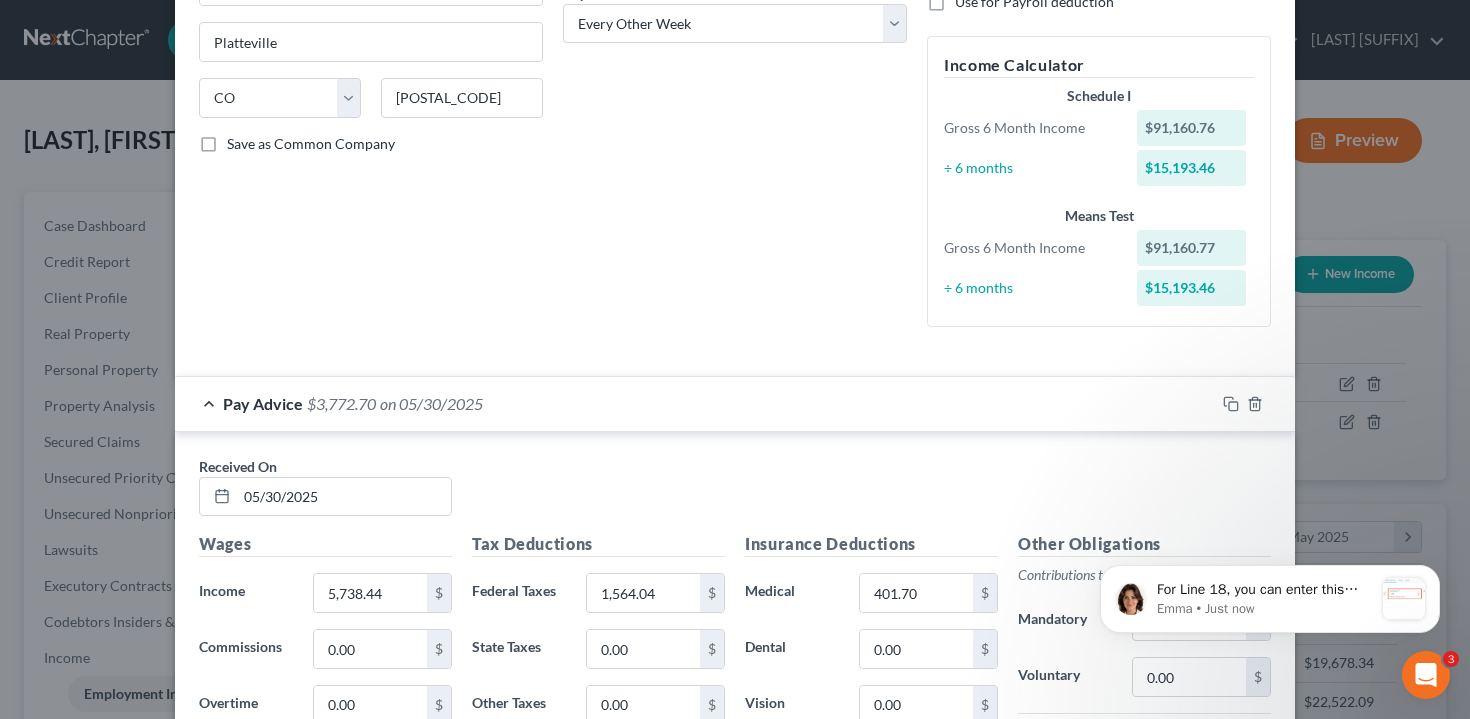 scroll, scrollTop: 0, scrollLeft: 0, axis: both 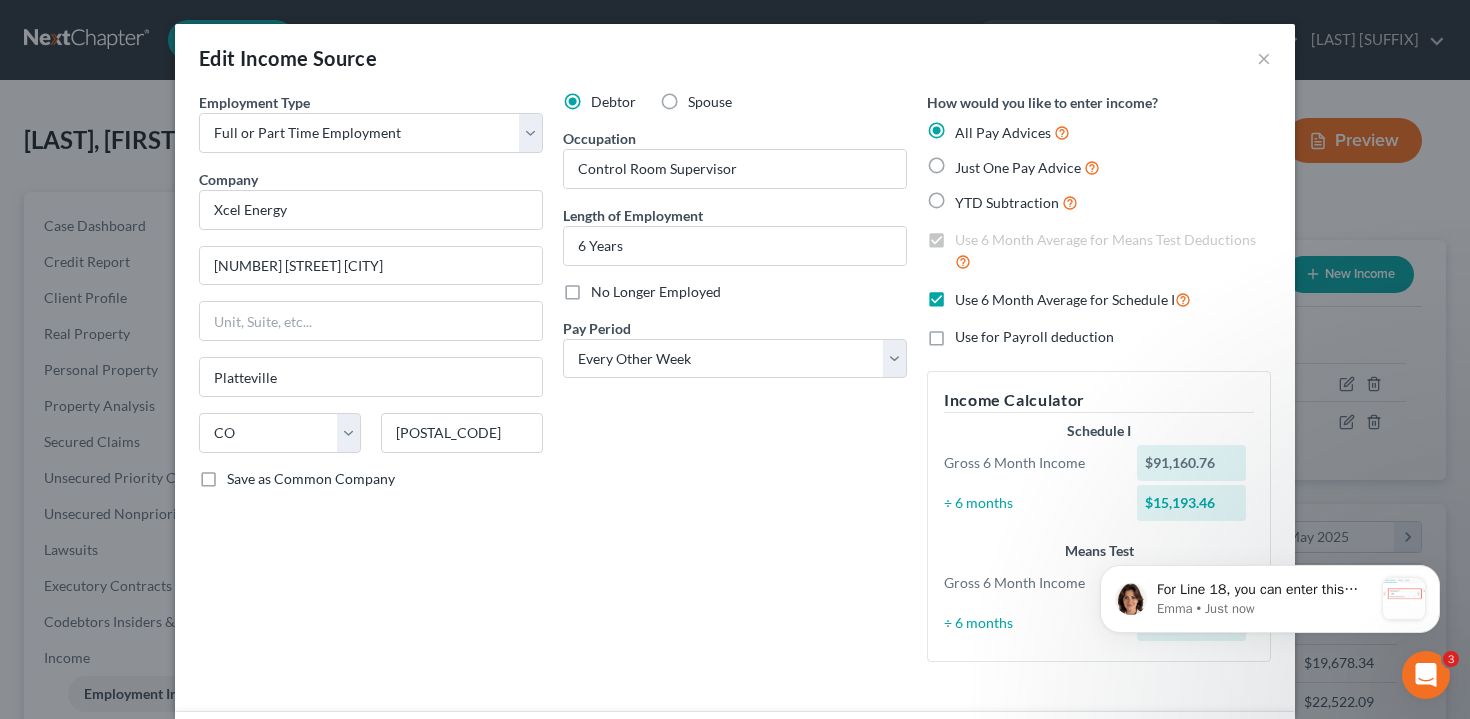 click on "Edit Income Source ×" at bounding box center [735, 58] 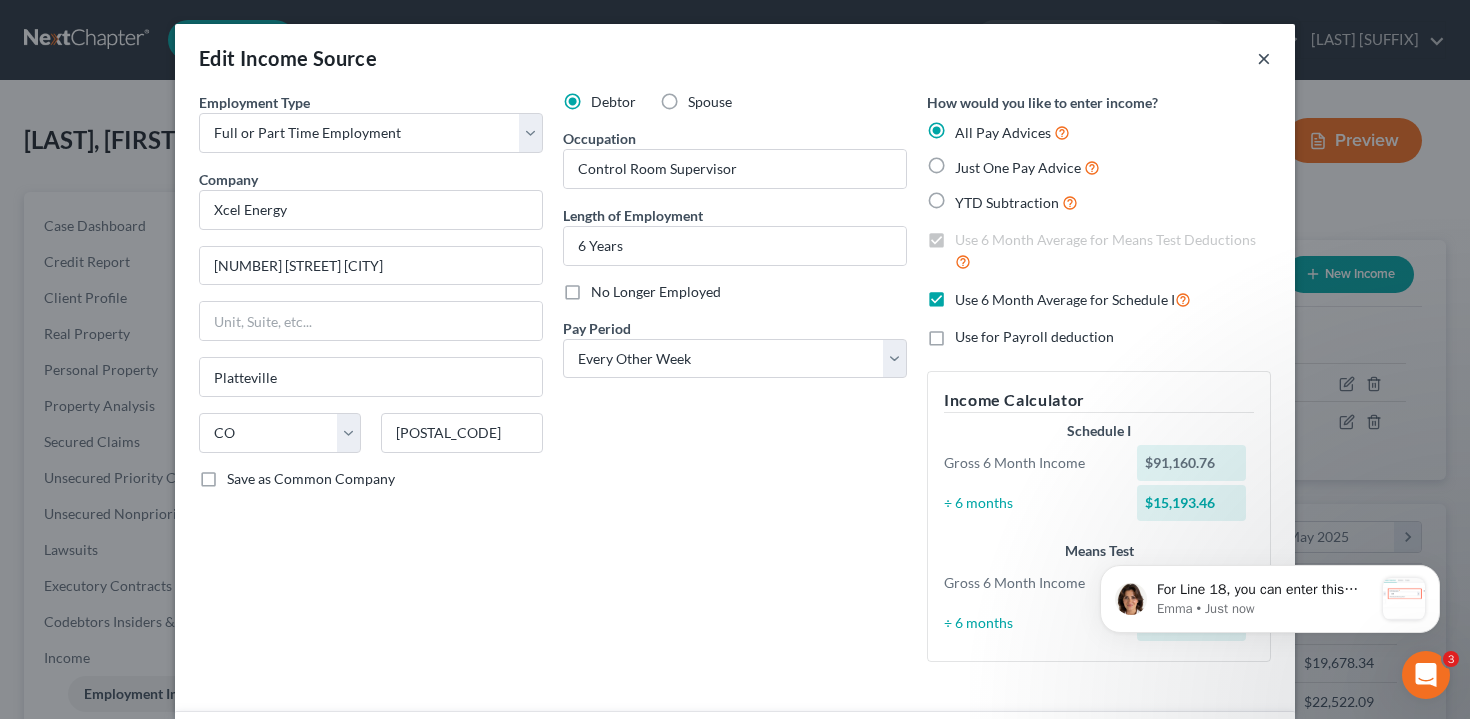 click on "×" at bounding box center [1264, 58] 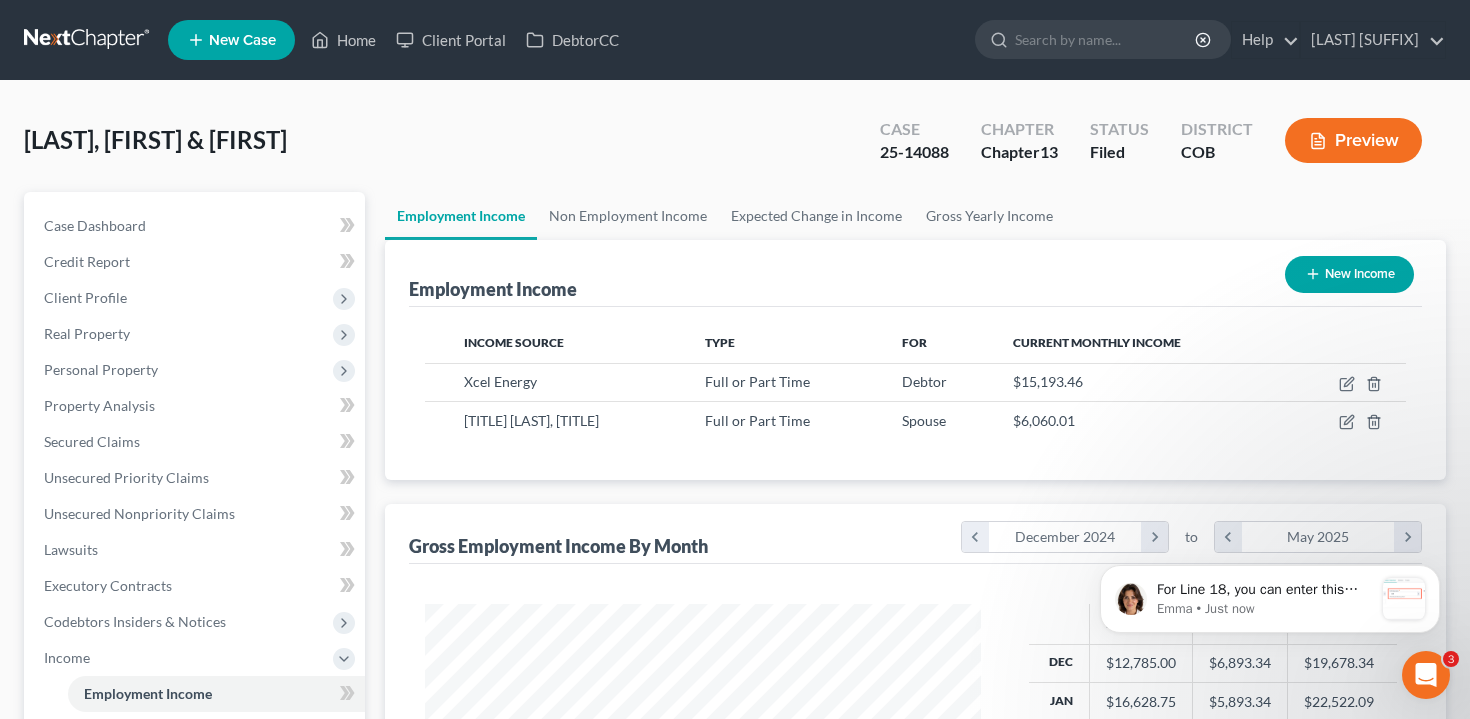 click on "Preview" at bounding box center [1353, 140] 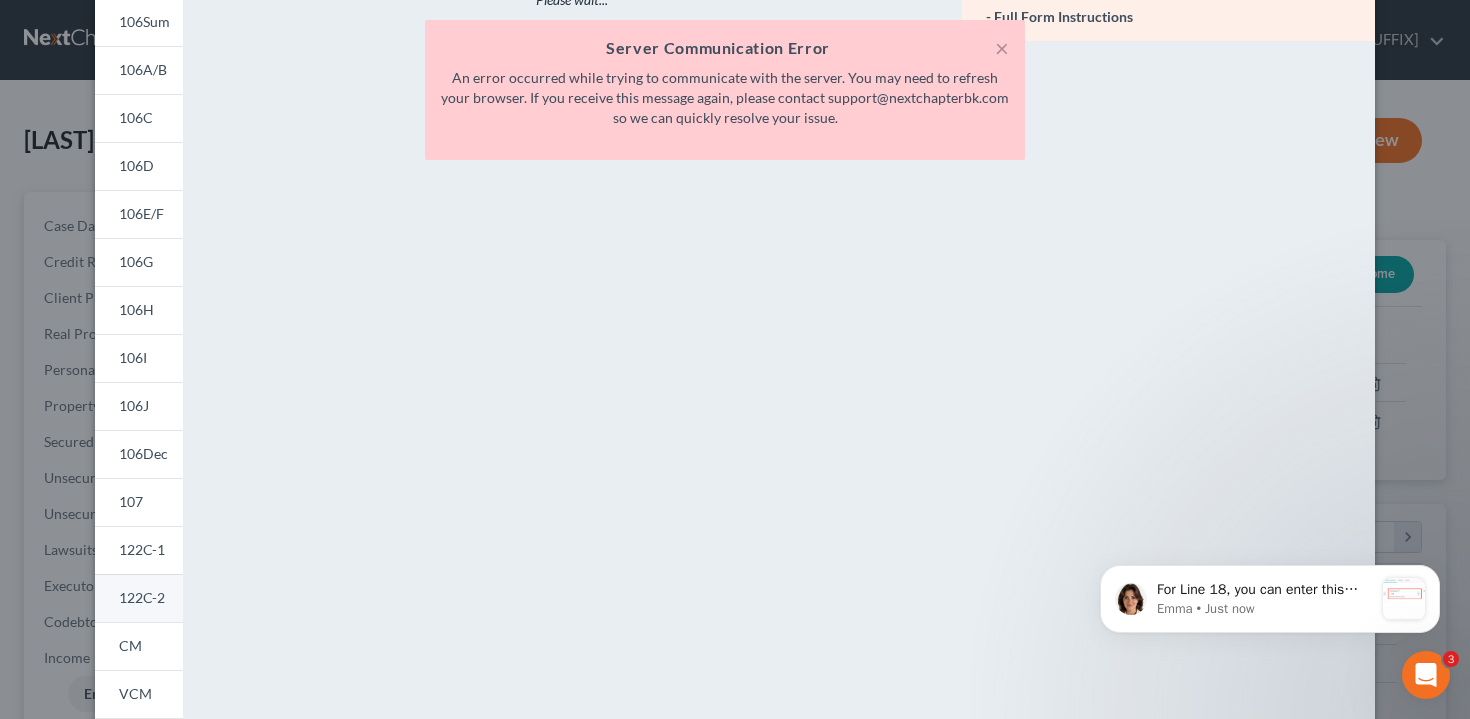 scroll, scrollTop: 168, scrollLeft: 0, axis: vertical 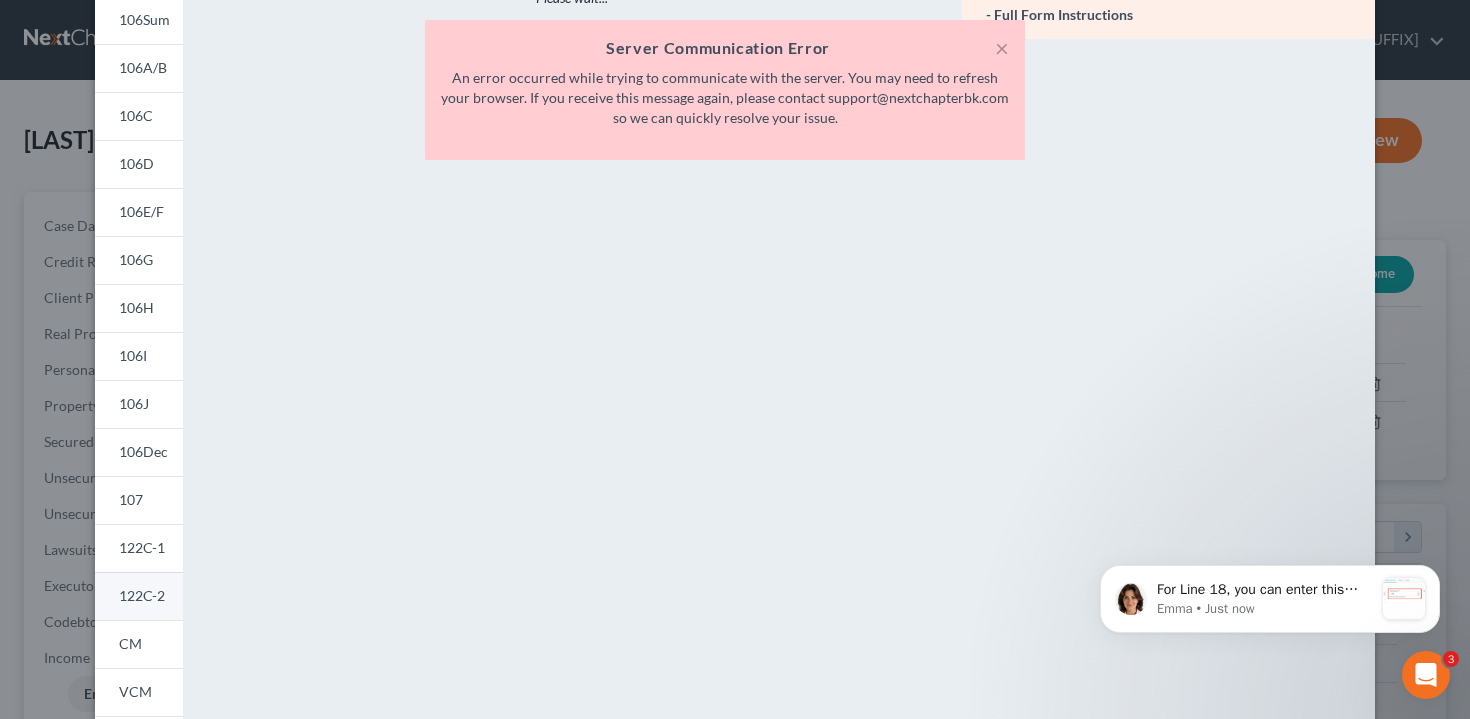 click on "122C-2" at bounding box center (139, 596) 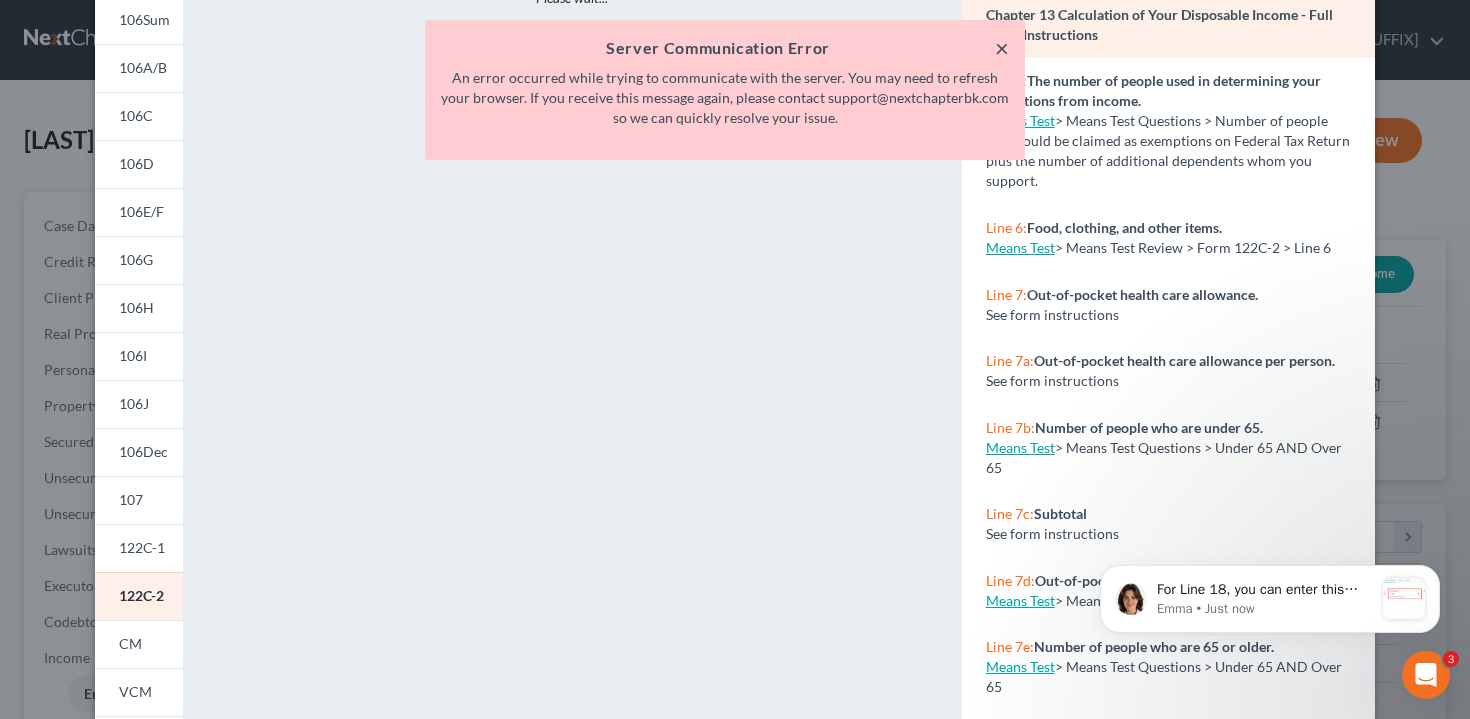 click on "×" at bounding box center [1002, 48] 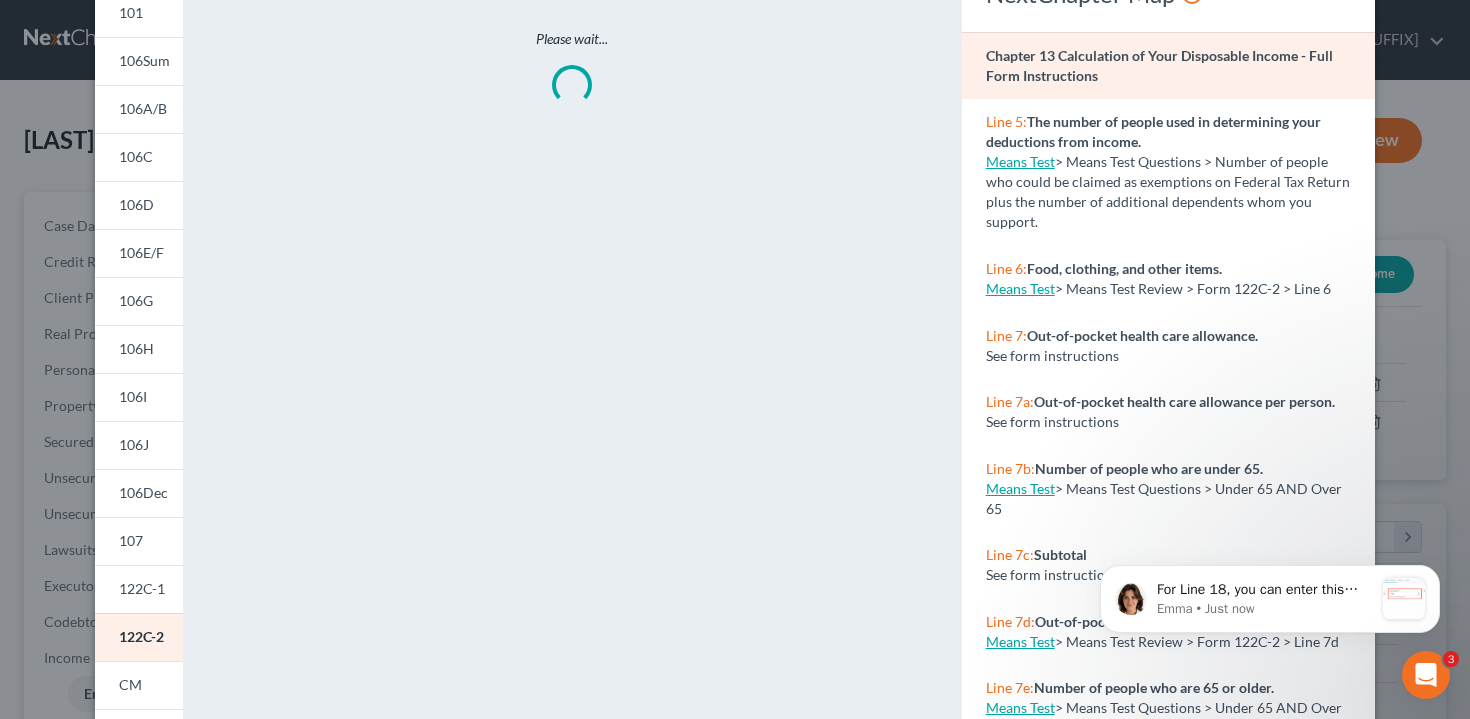 scroll, scrollTop: 0, scrollLeft: 0, axis: both 